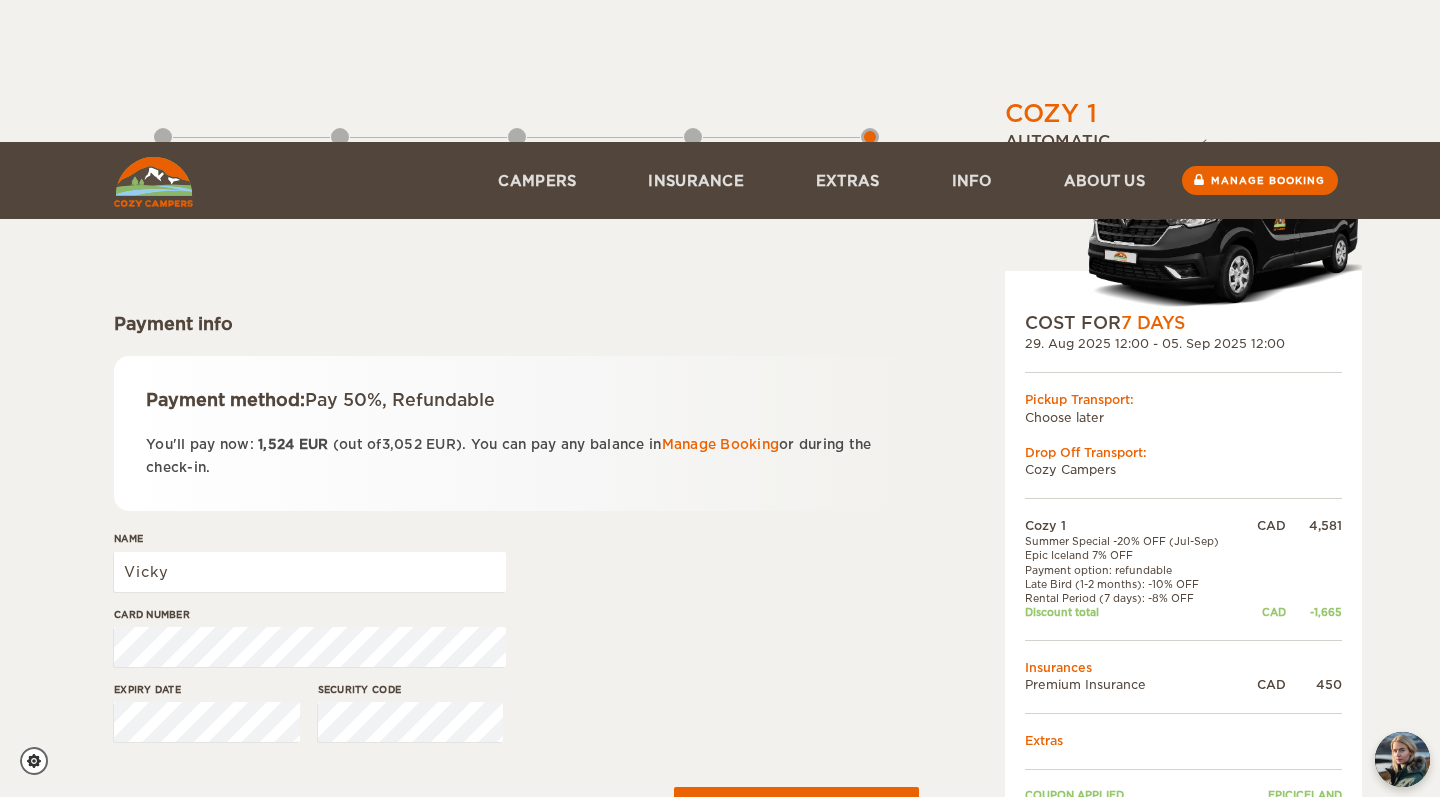 scroll, scrollTop: 142, scrollLeft: 0, axis: vertical 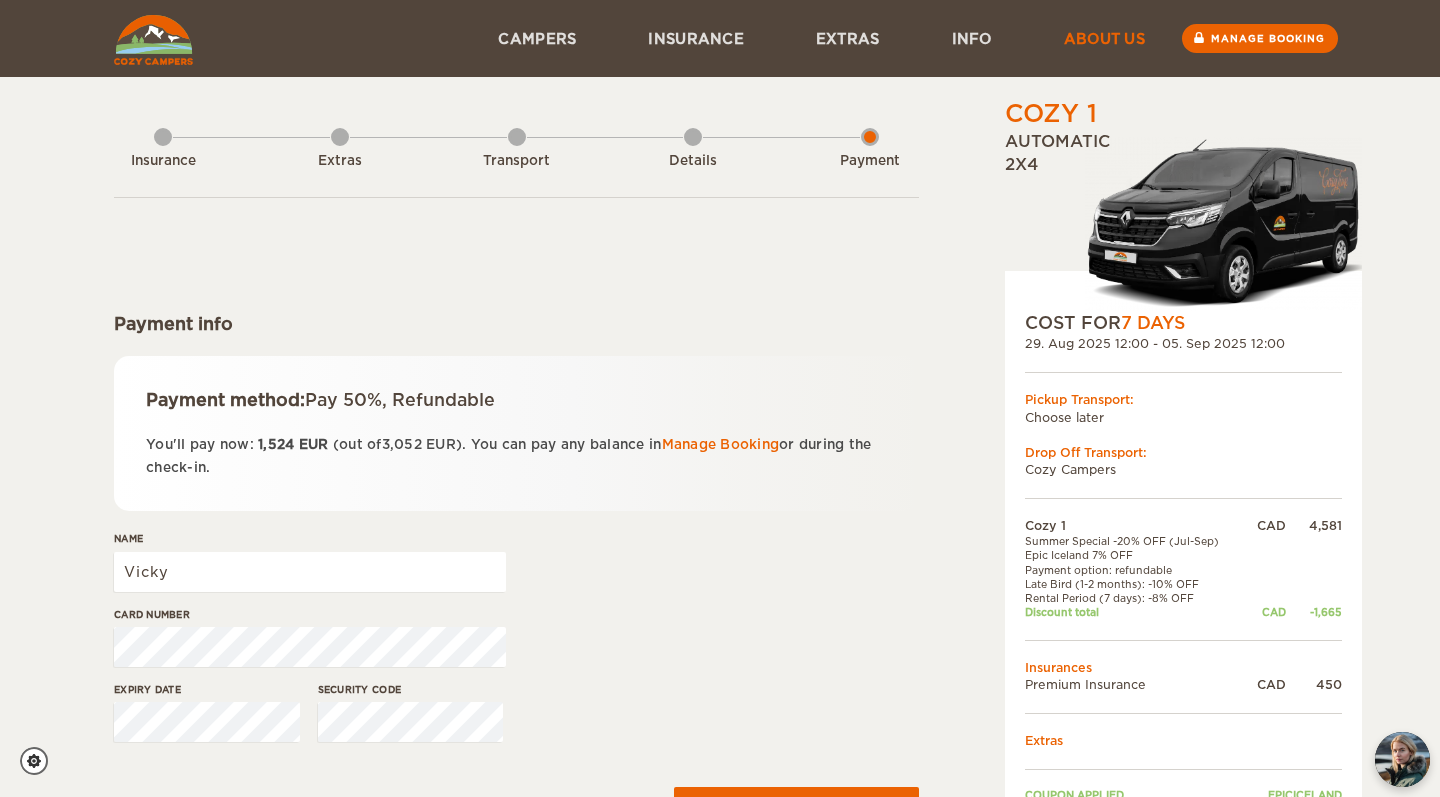 click on "About us" at bounding box center (1104, 38) 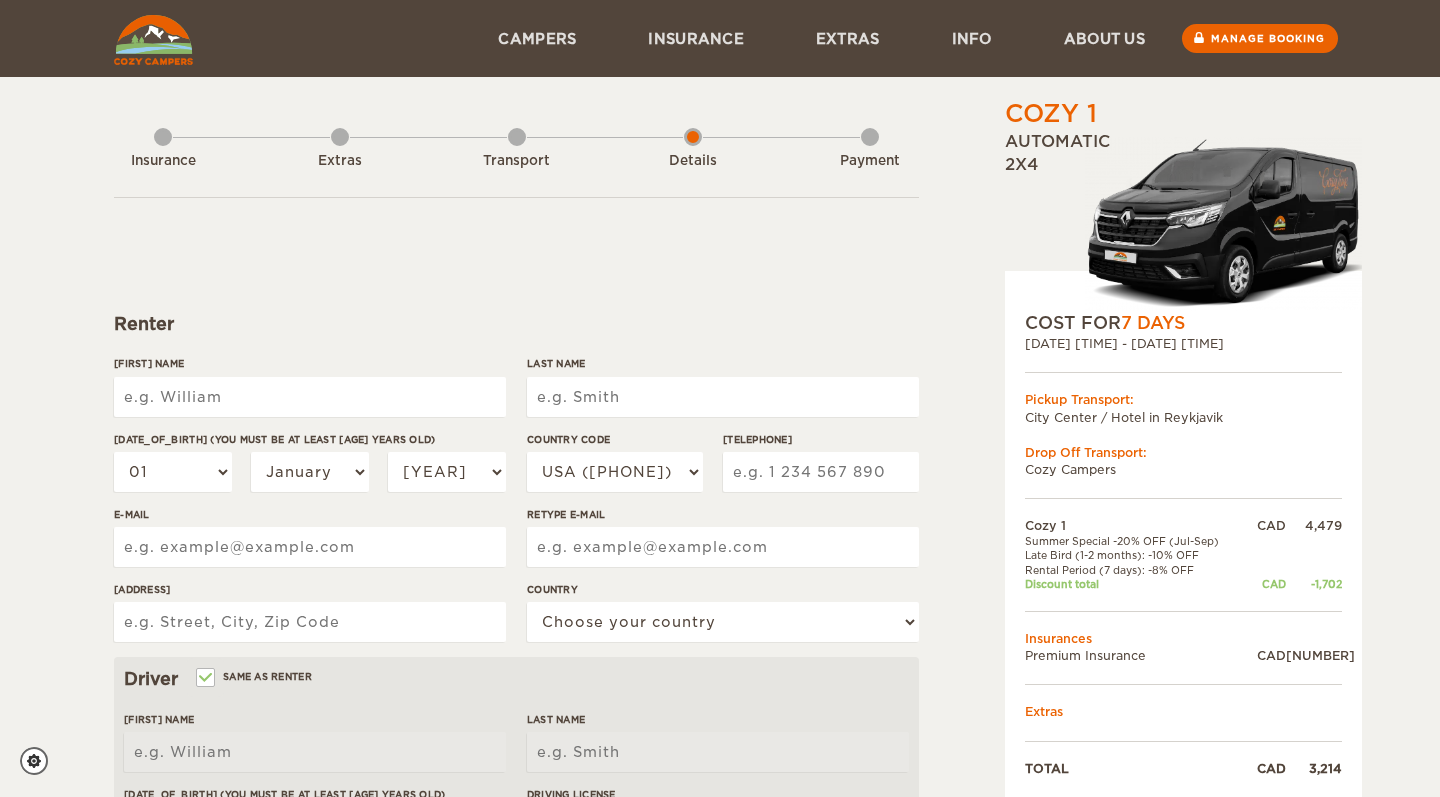 scroll, scrollTop: 0, scrollLeft: 0, axis: both 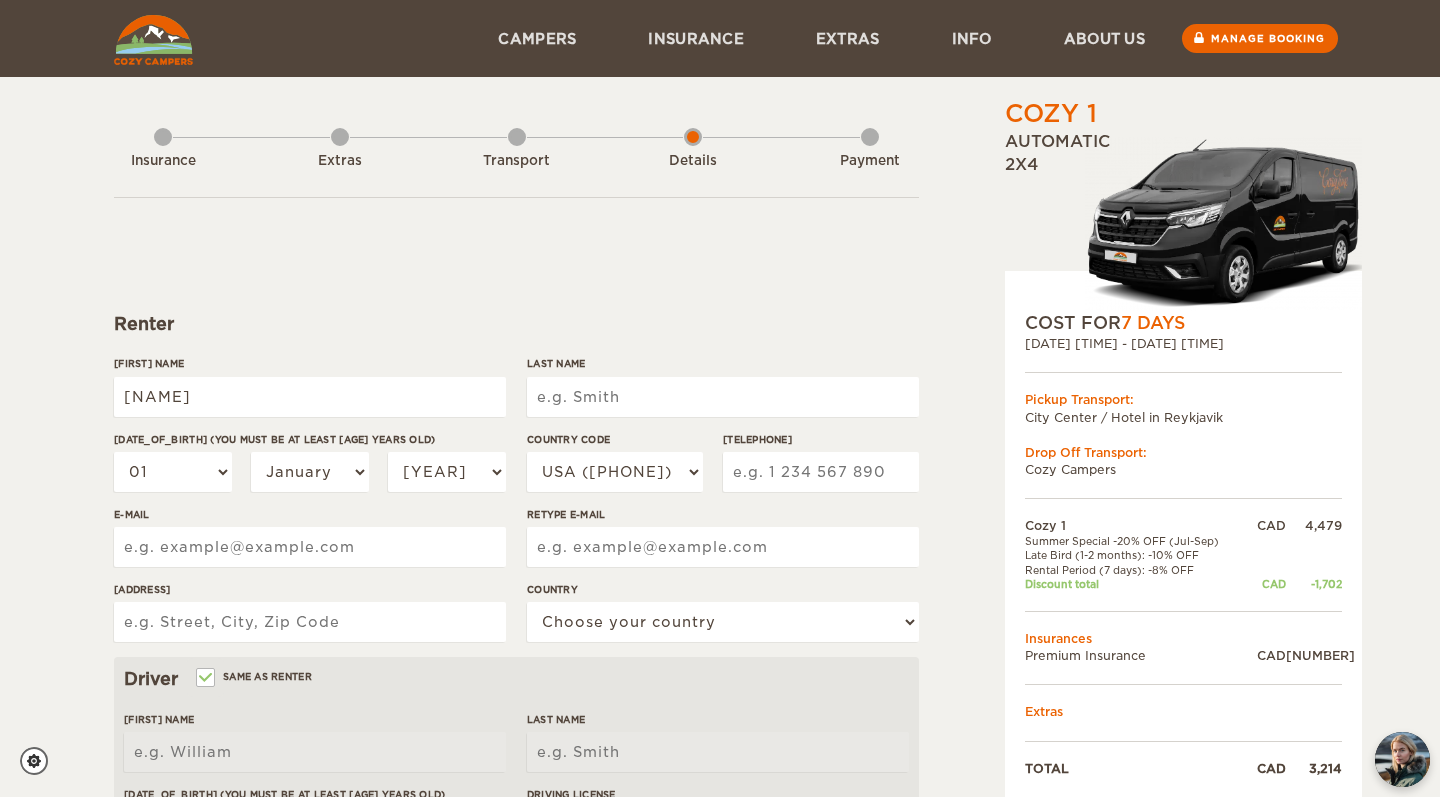 type on "[NAME]" 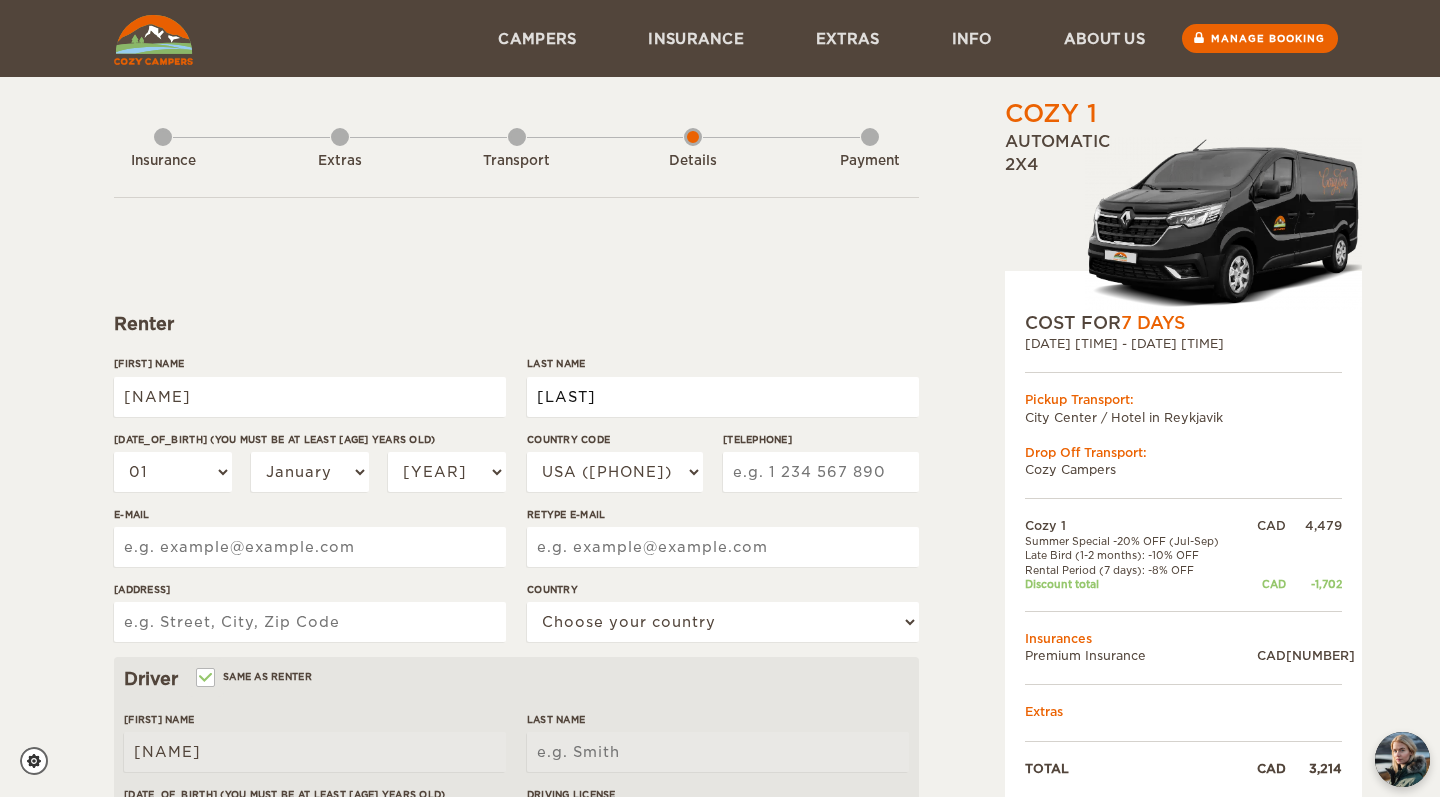 type on "[LAST]" 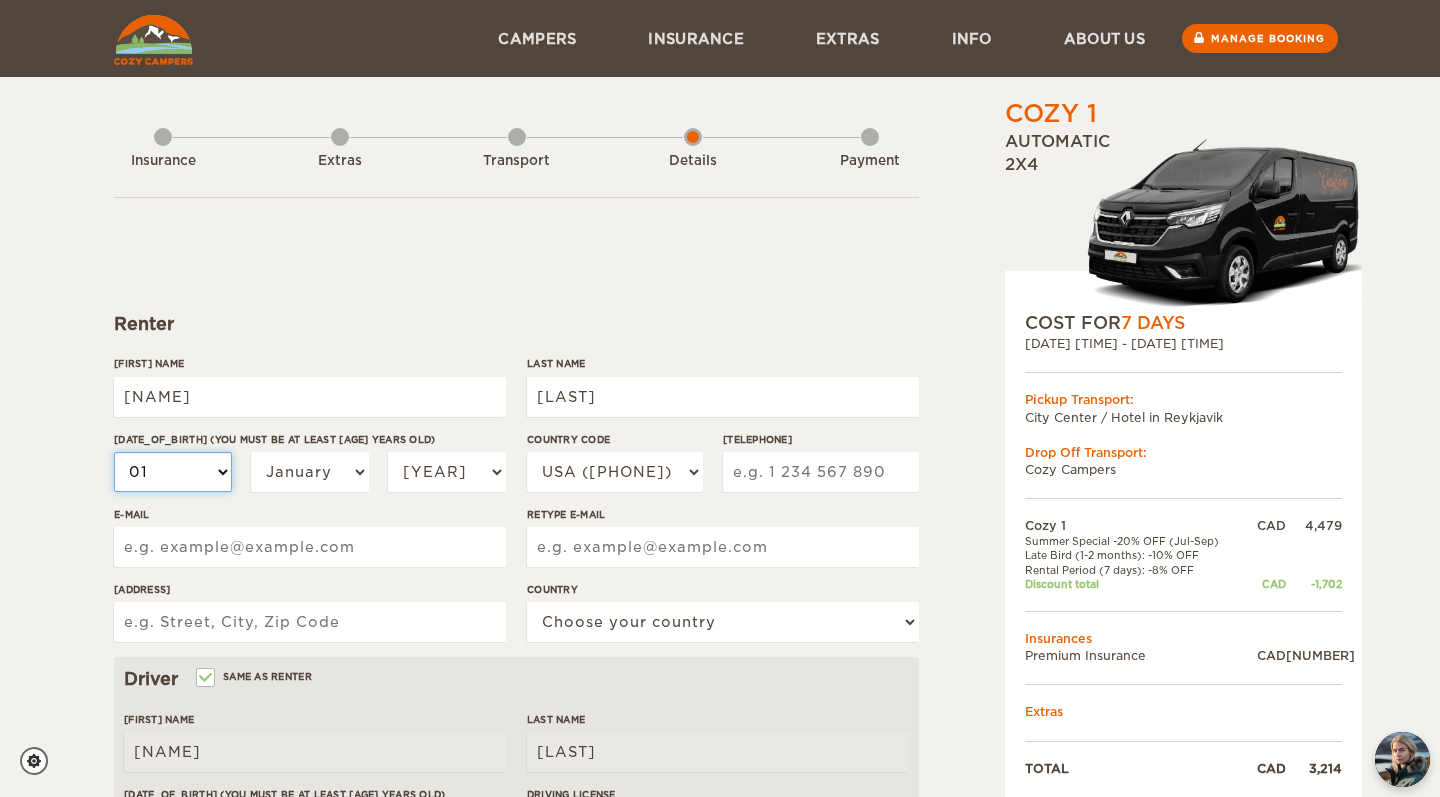 select on "11" 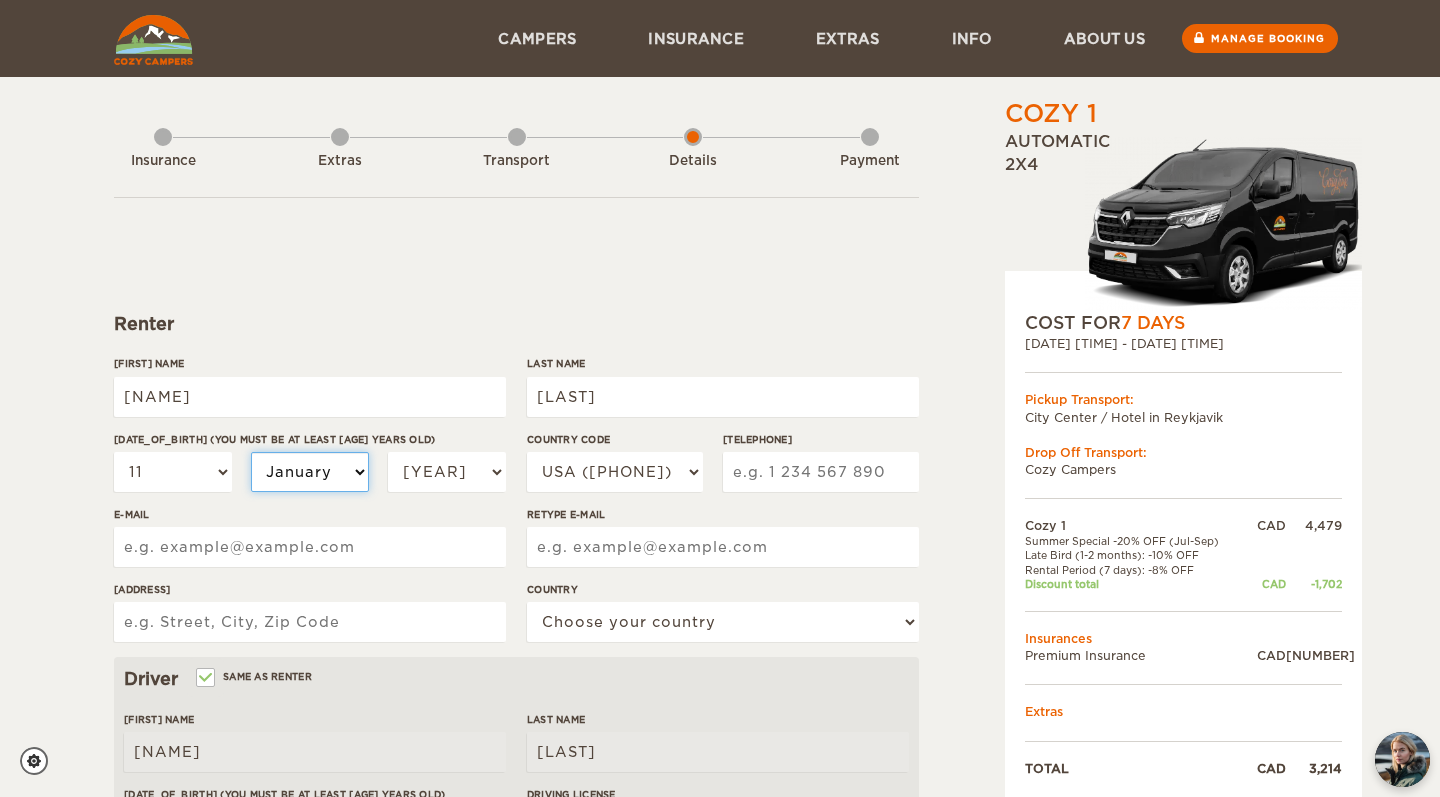 select on "09" 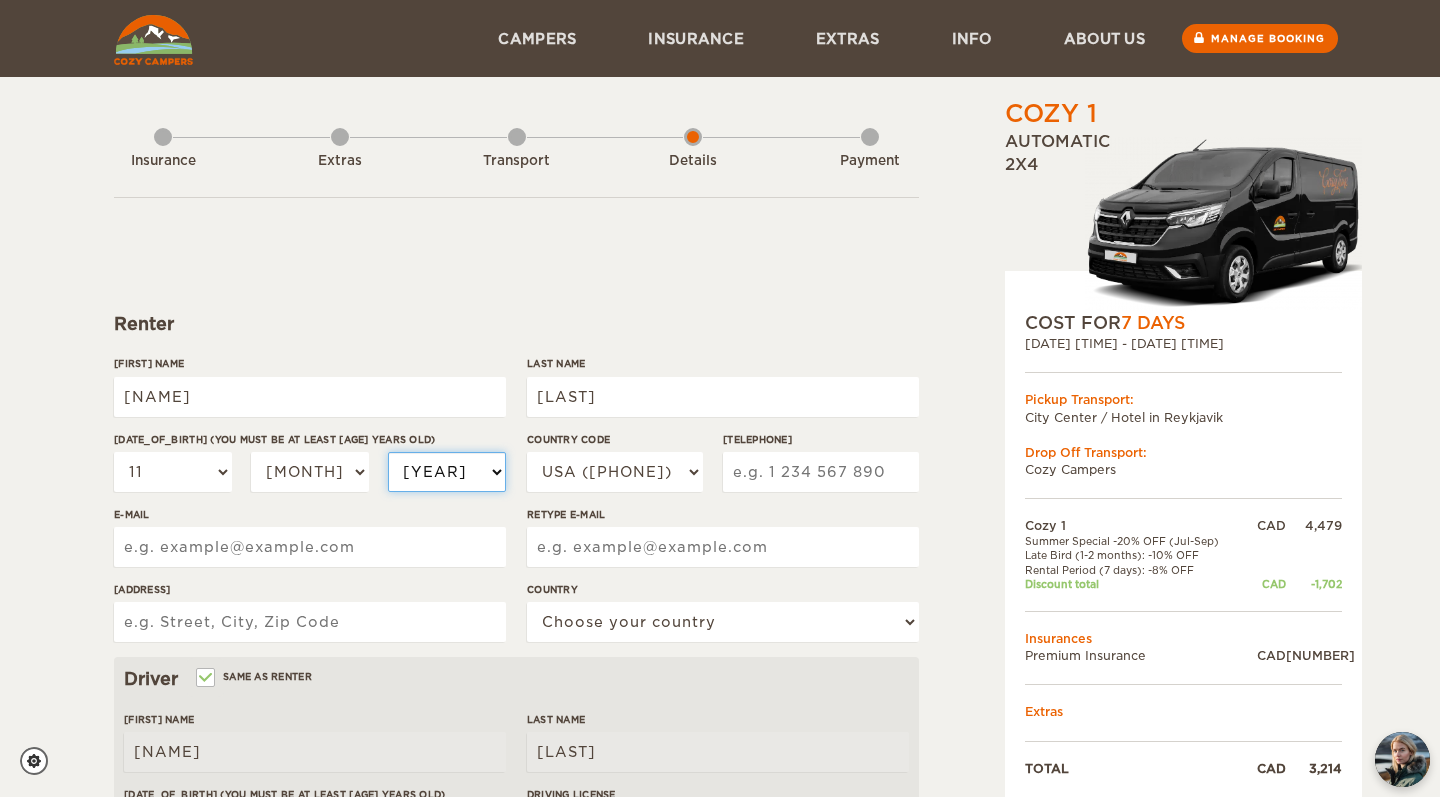 select on "1986" 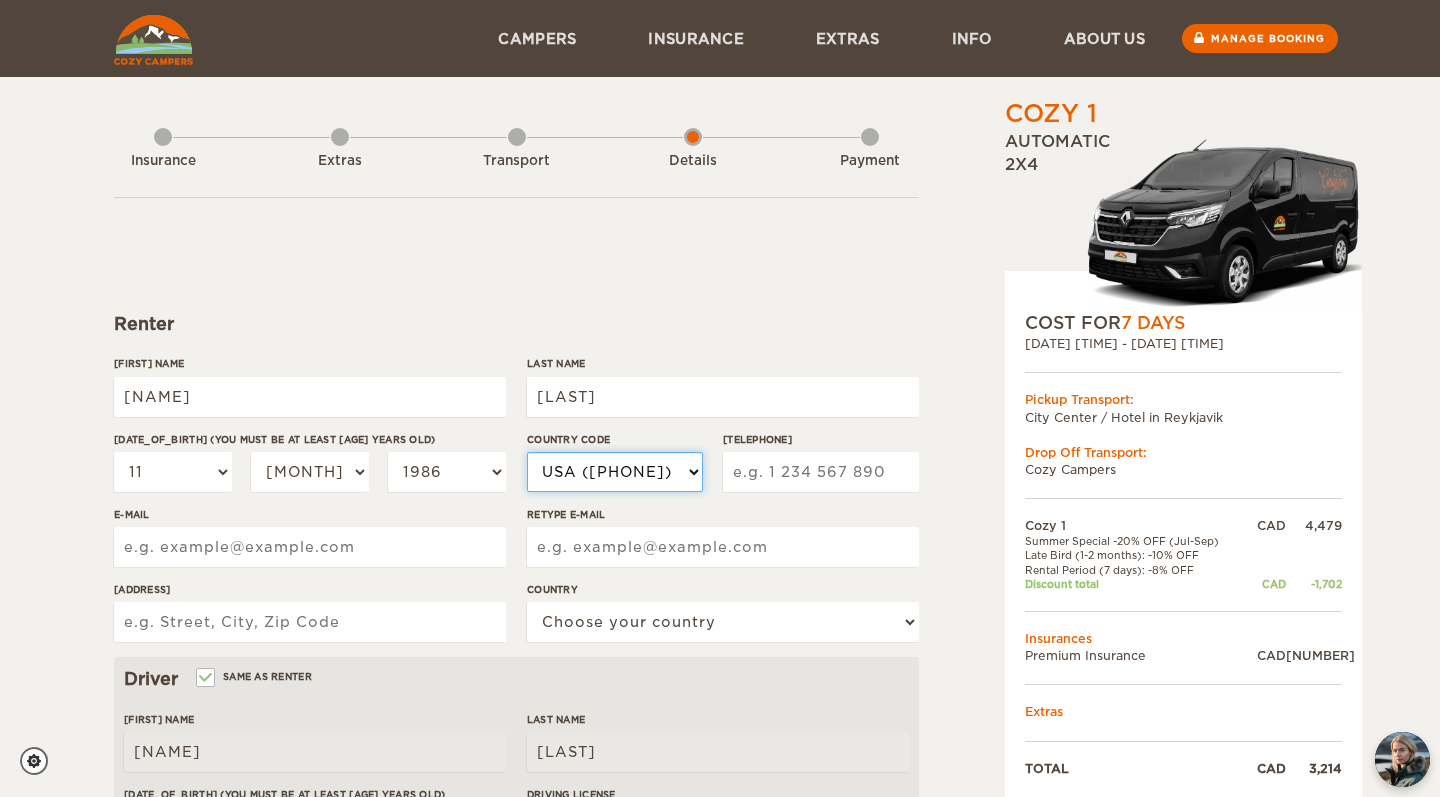 select on "1" 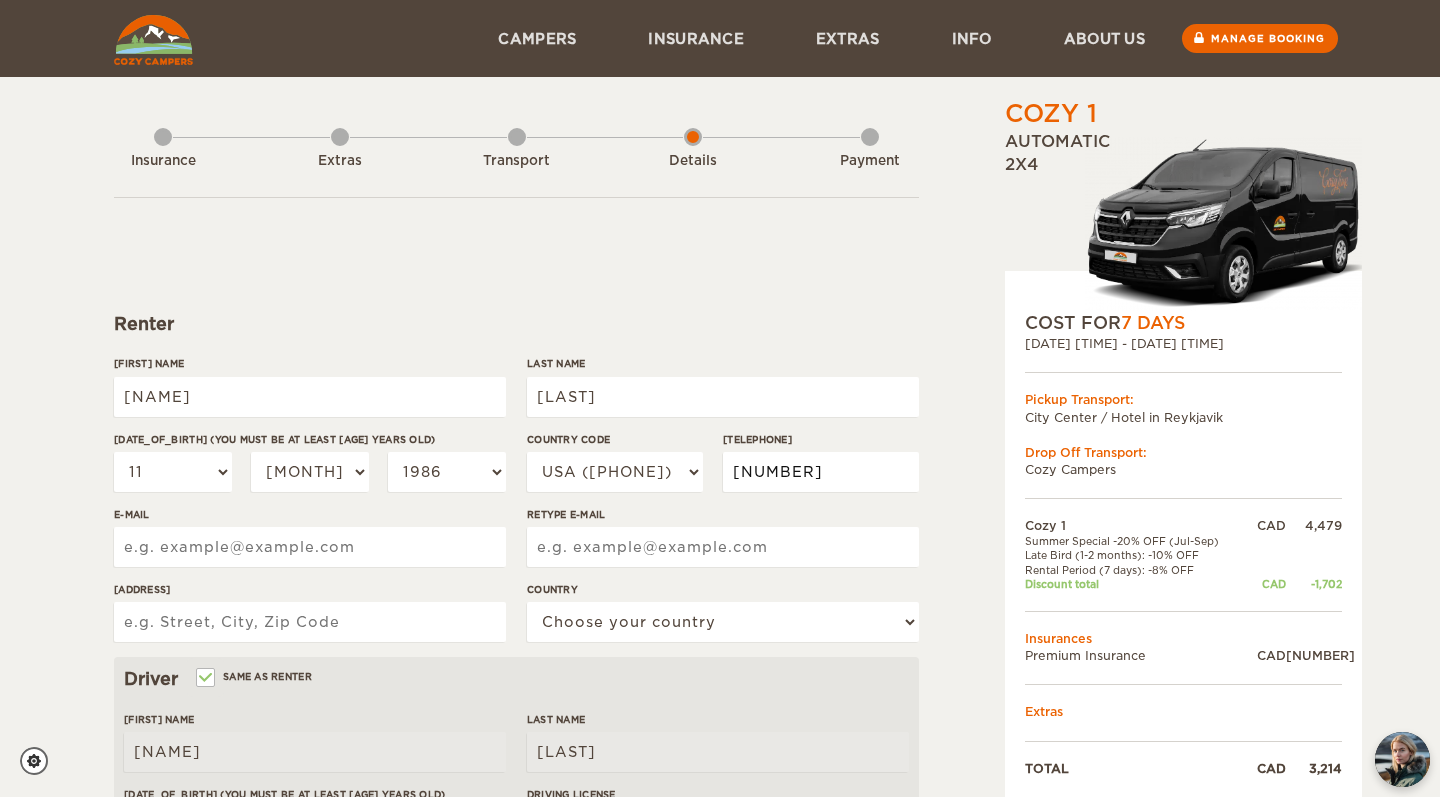type on "[NUMBER]" 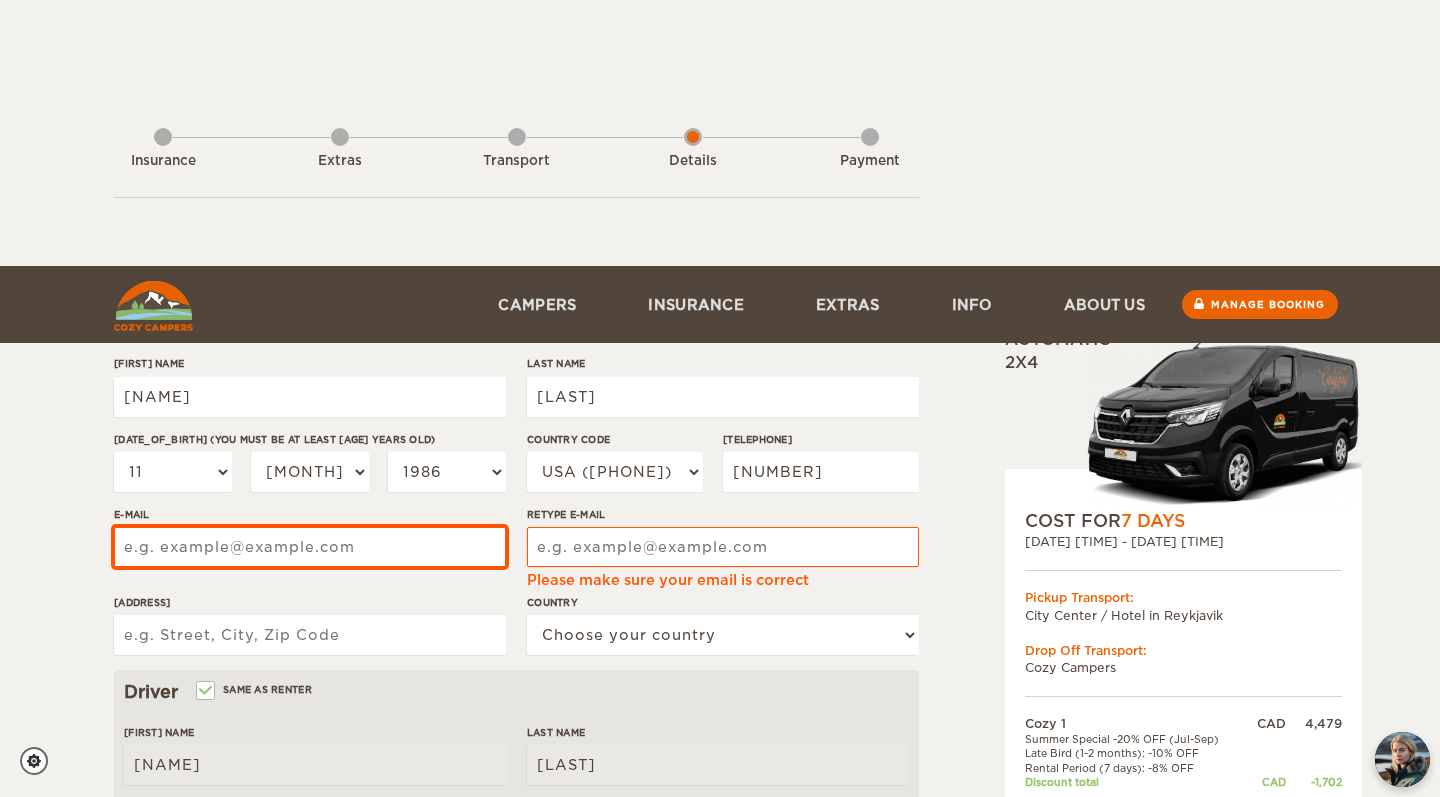 scroll, scrollTop: 266, scrollLeft: 0, axis: vertical 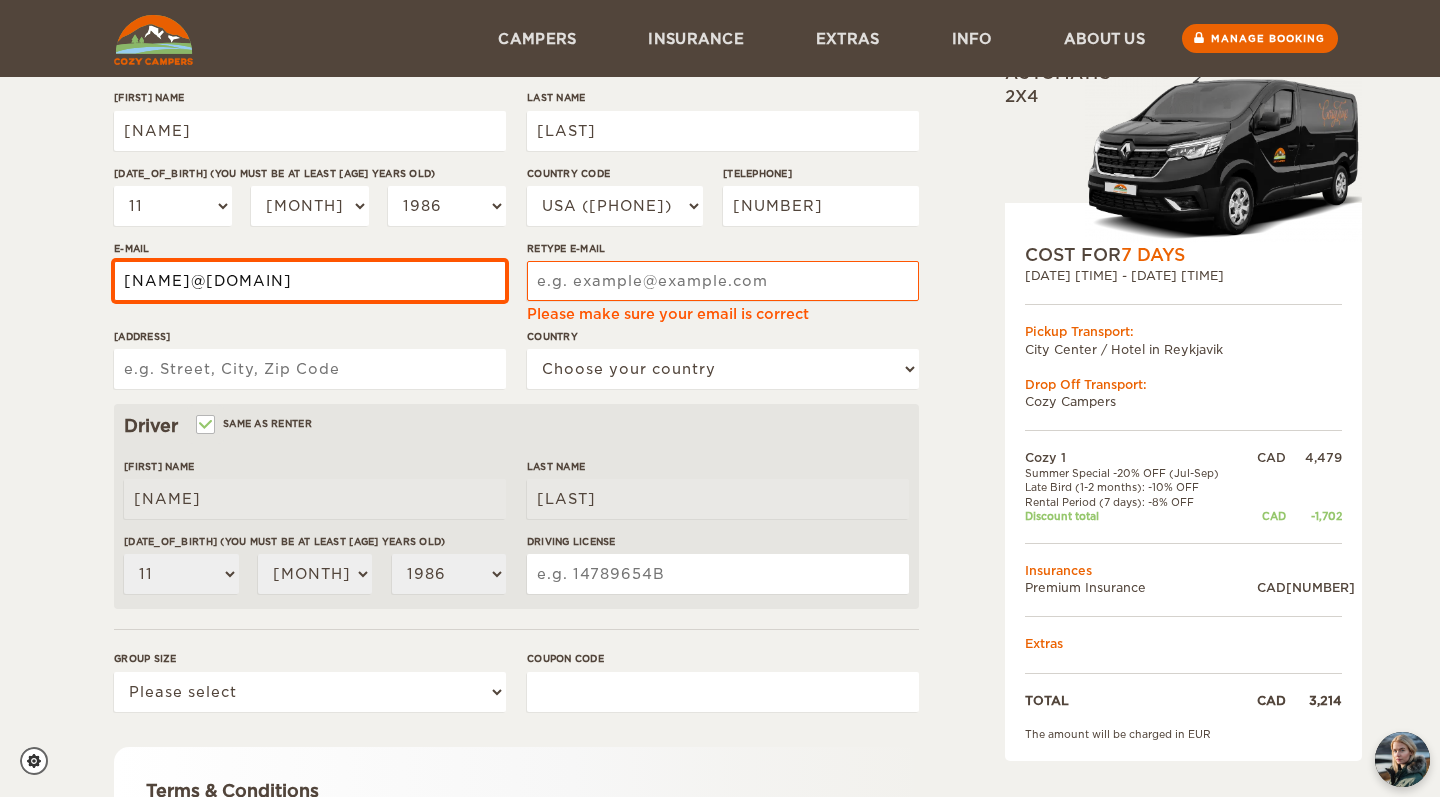 type on "[NAME]@[DOMAIN]" 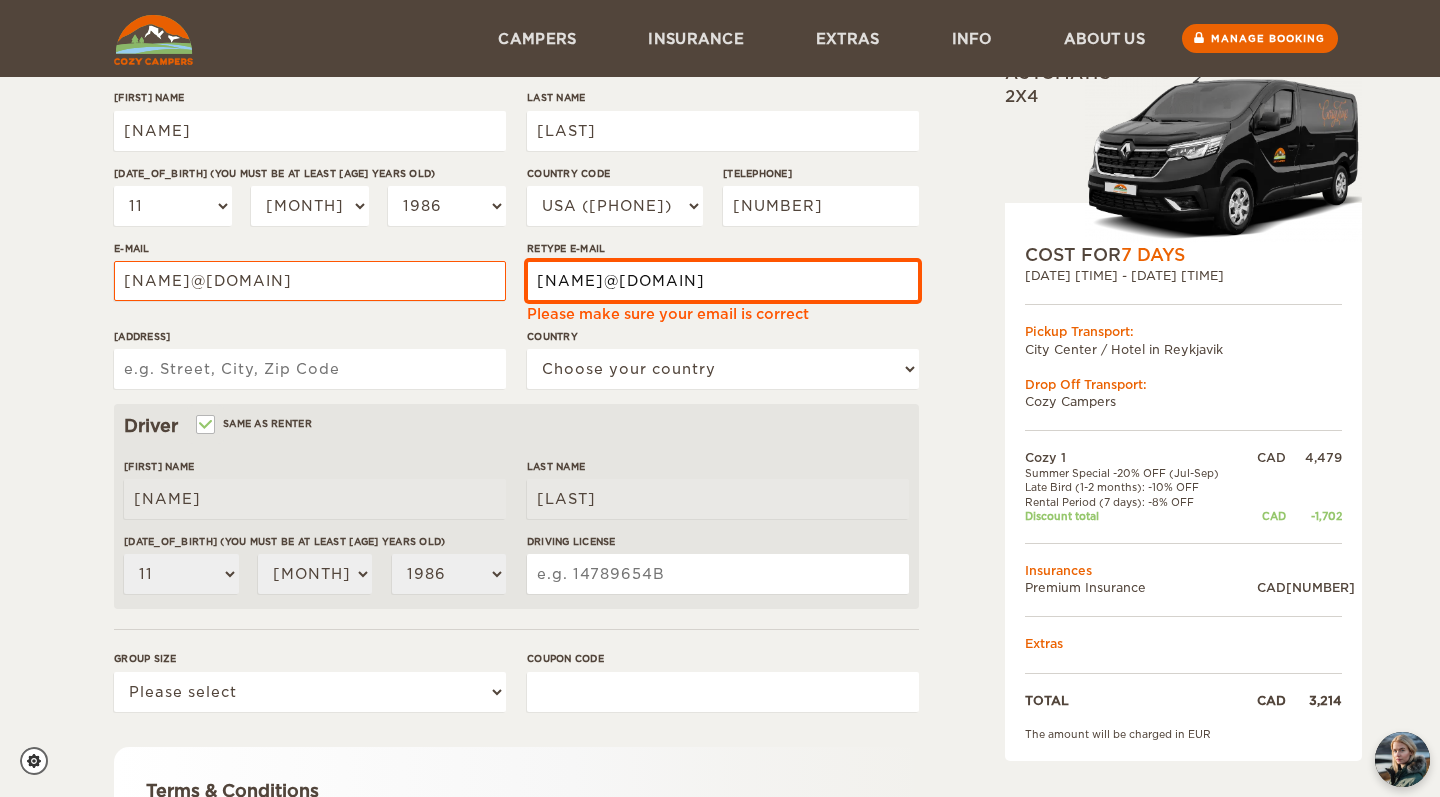 type on "[NAME]@[DOMAIN]" 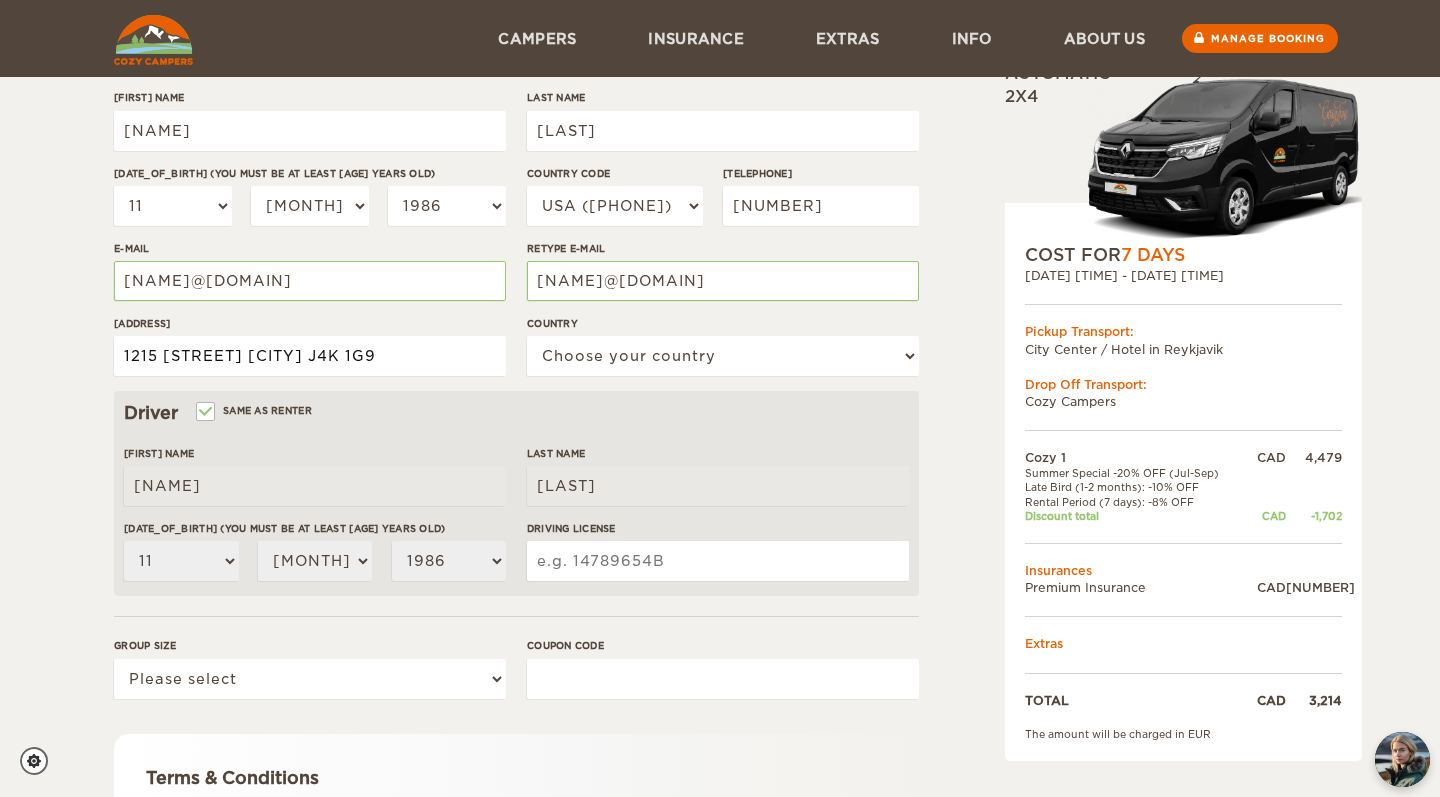 type on "1215 [STREET] [CITY] J4K 1G9" 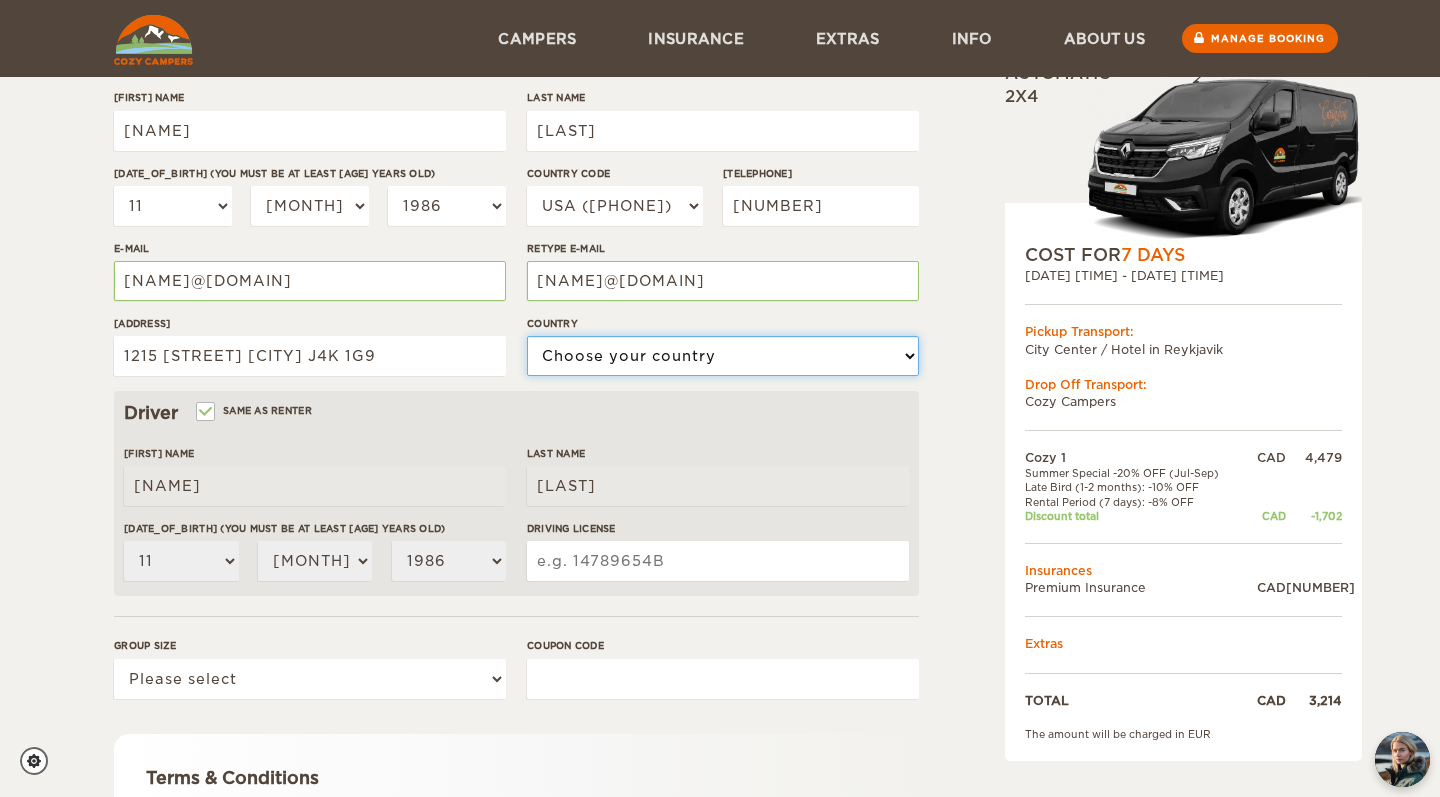 select on "38" 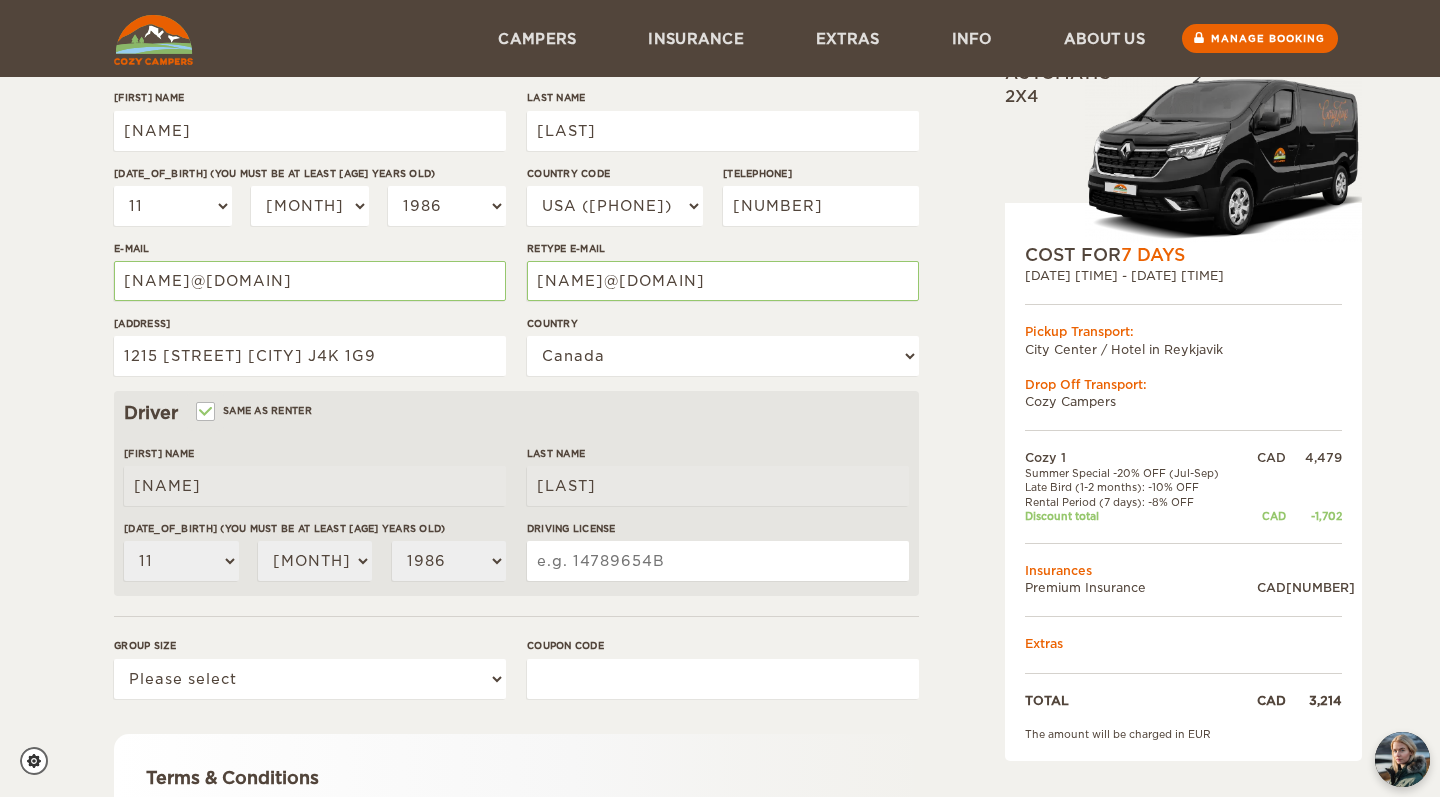 click on "Cozy 1
Expand
Collapse
Total
3,214
CAD
Automatic 2x4
COST FOR  7 Days
29. Aug [YEAR] 12:00 - 05. Sep [YEAR] 12:00
Pickup Transport:
City Center / Hotel in Reykjavik
Drop Off Transport:
Cozy Campers" at bounding box center (1132, 422) 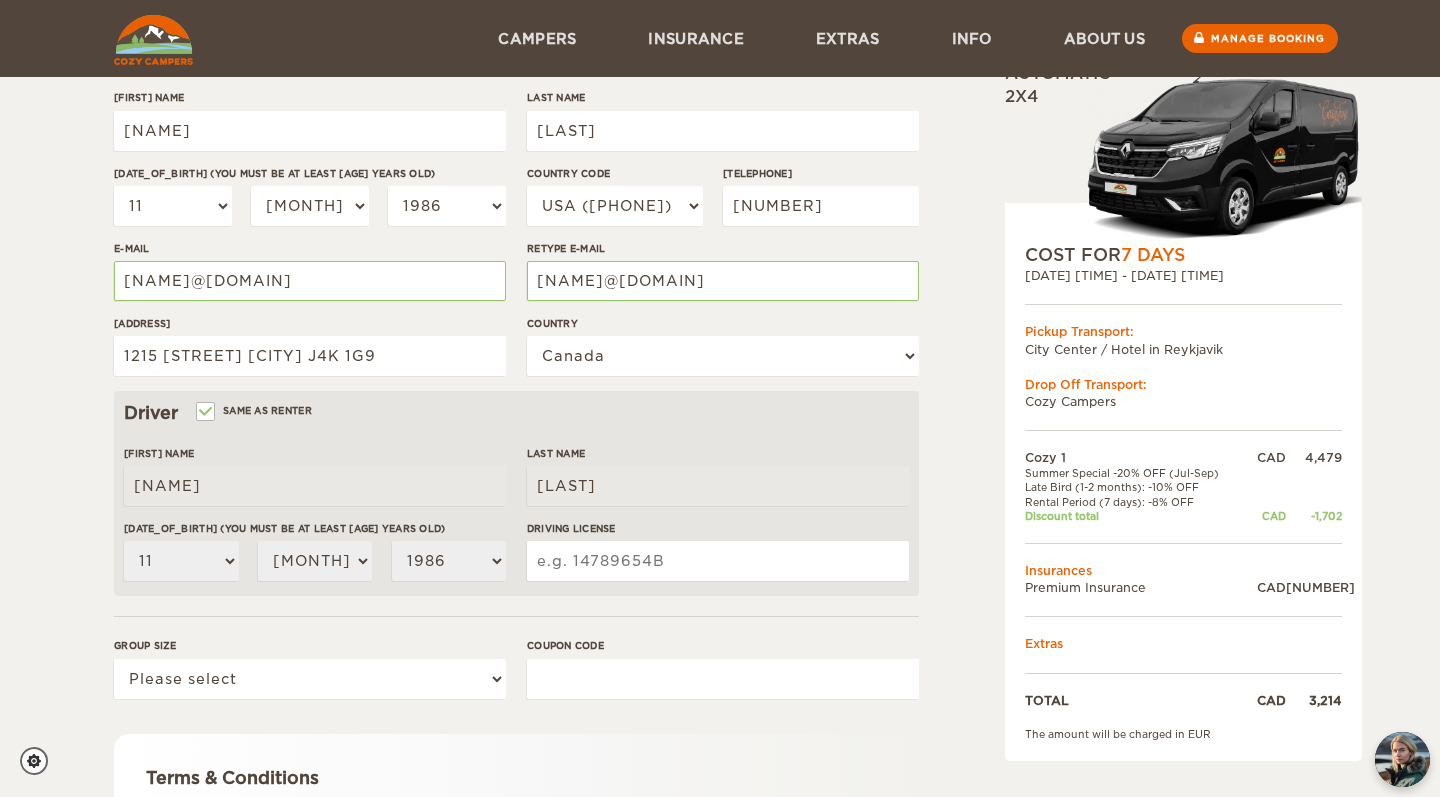 scroll, scrollTop: 282, scrollLeft: 0, axis: vertical 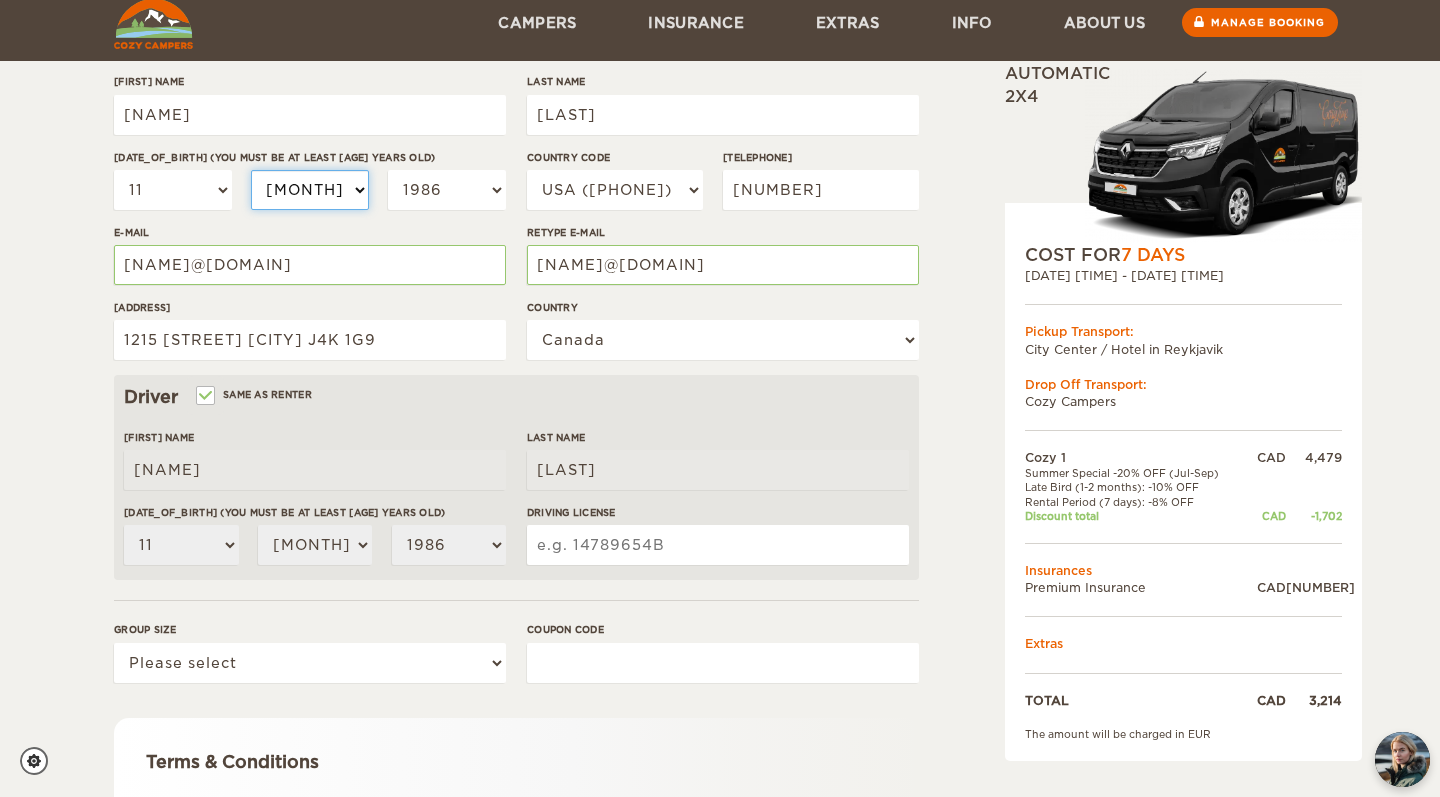 select on "07" 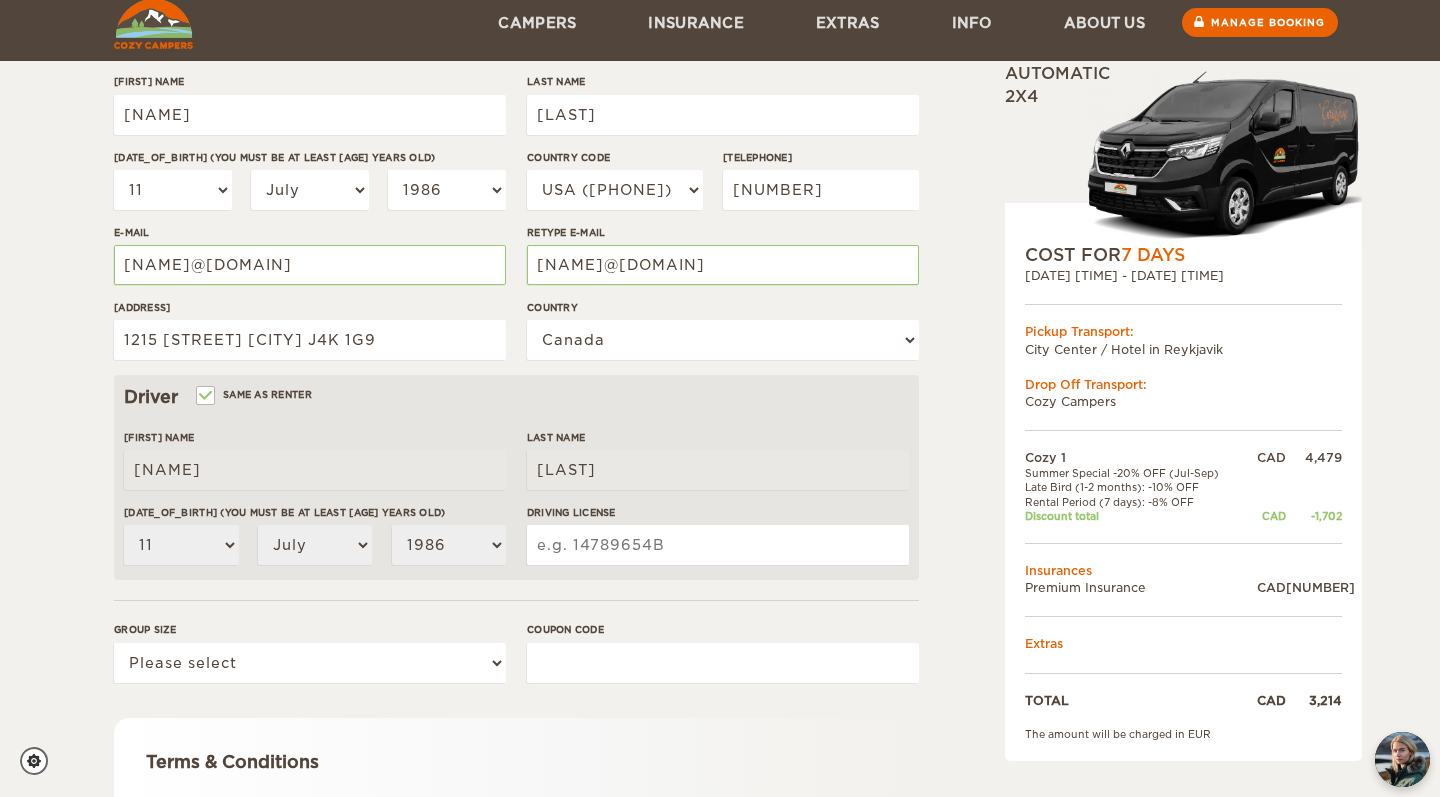 click on "Driver
Same as renter" at bounding box center [516, 397] 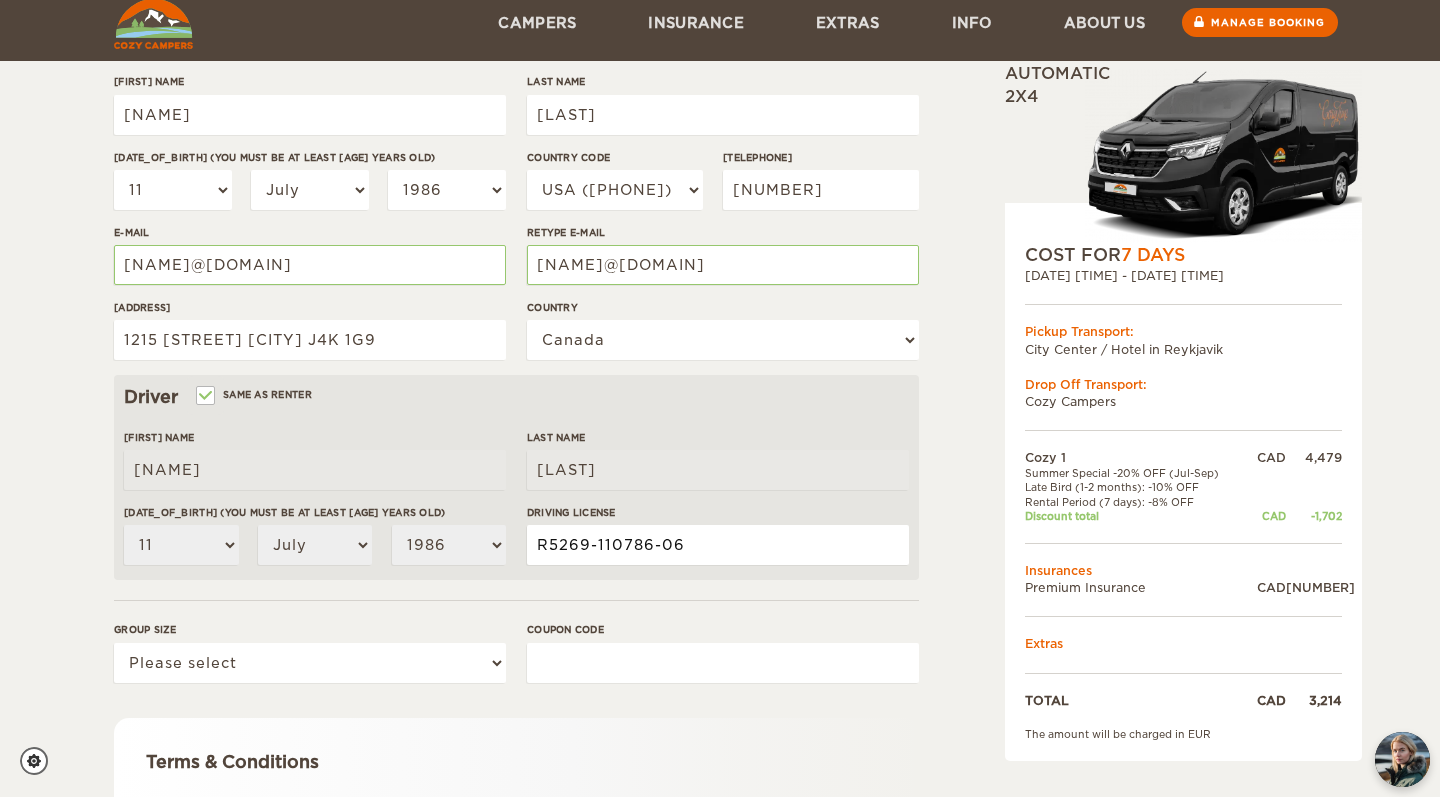 type on "R5269-110786-06" 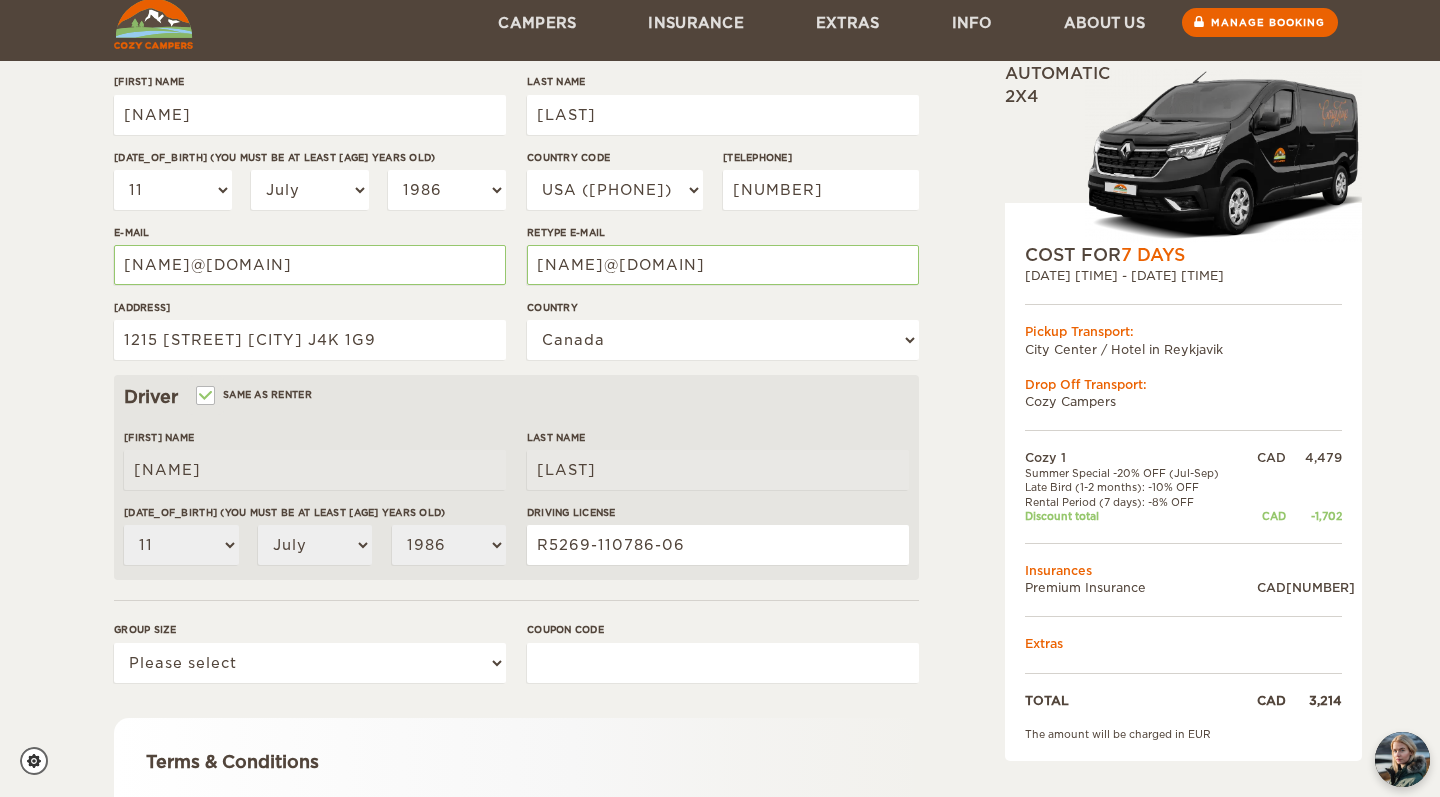 click on "Cozy 1
Expand
Collapse
Total
3,214
CAD
Automatic 2x4
COST FOR  7 Days
29. Aug [YEAR] 12:00 - 05. Sep [YEAR] 12:00
Pickup Transport:
City Center / Hotel in Reykjavik
Drop Off Transport:
Cozy Campers" at bounding box center (1132, 406) 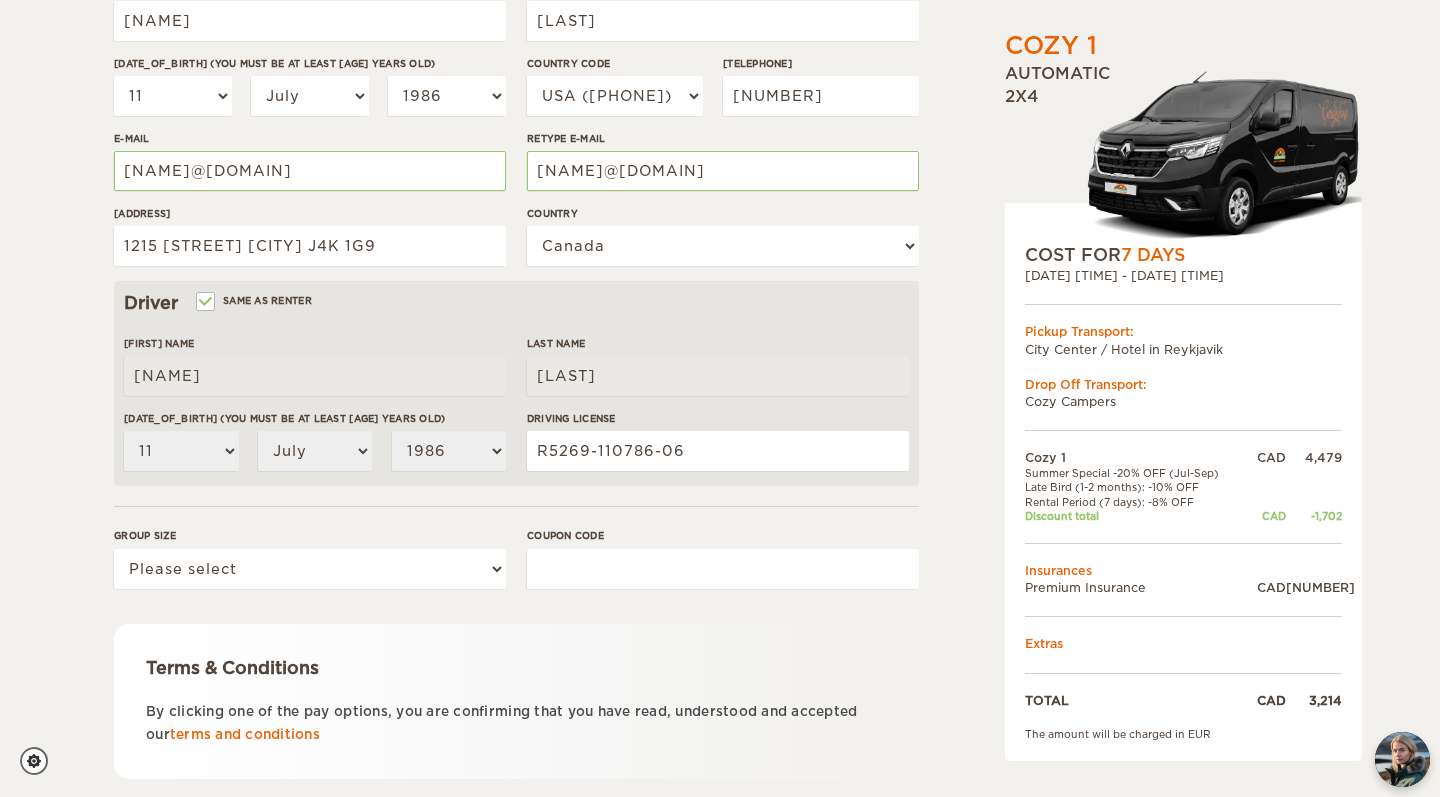 scroll, scrollTop: 376, scrollLeft: 0, axis: vertical 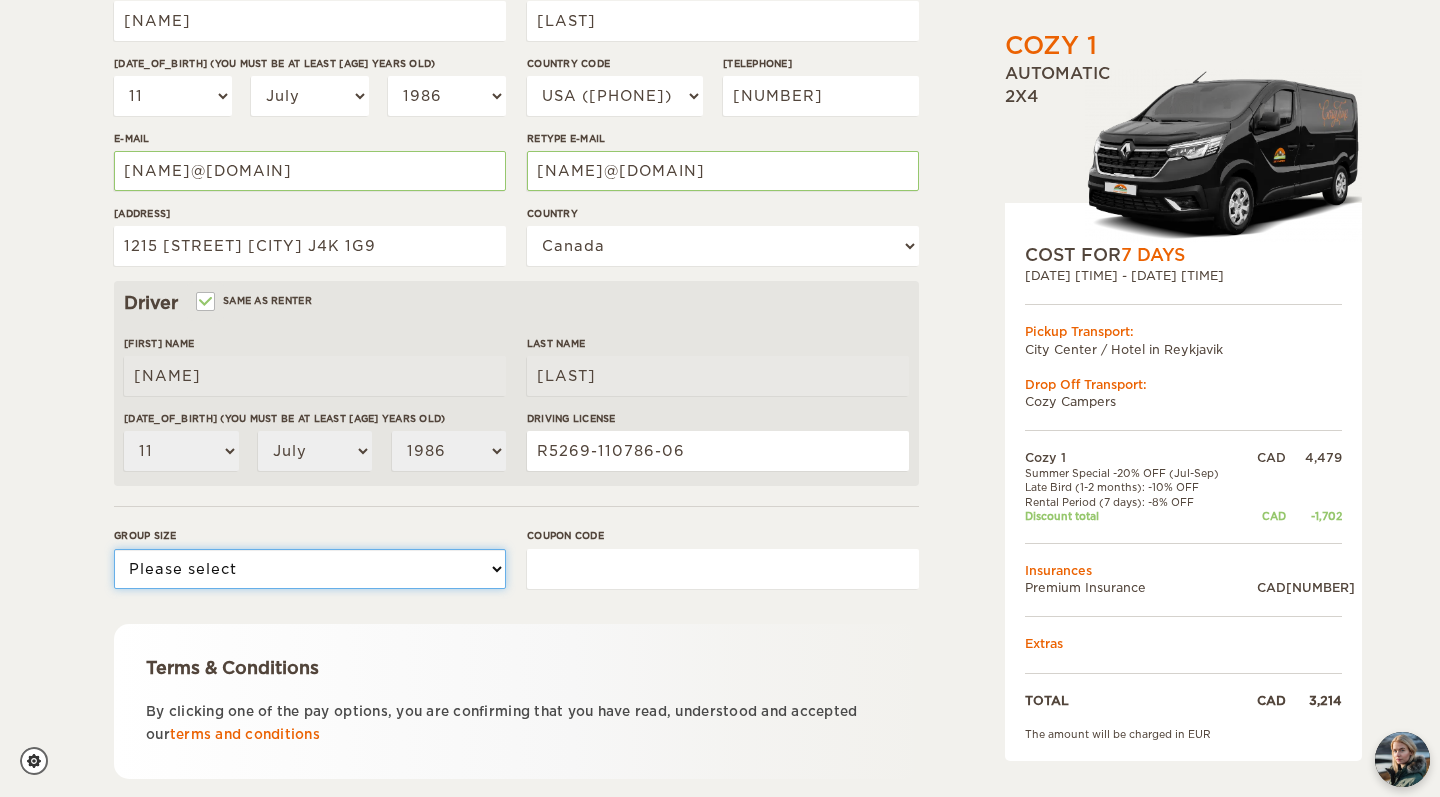 select on "1" 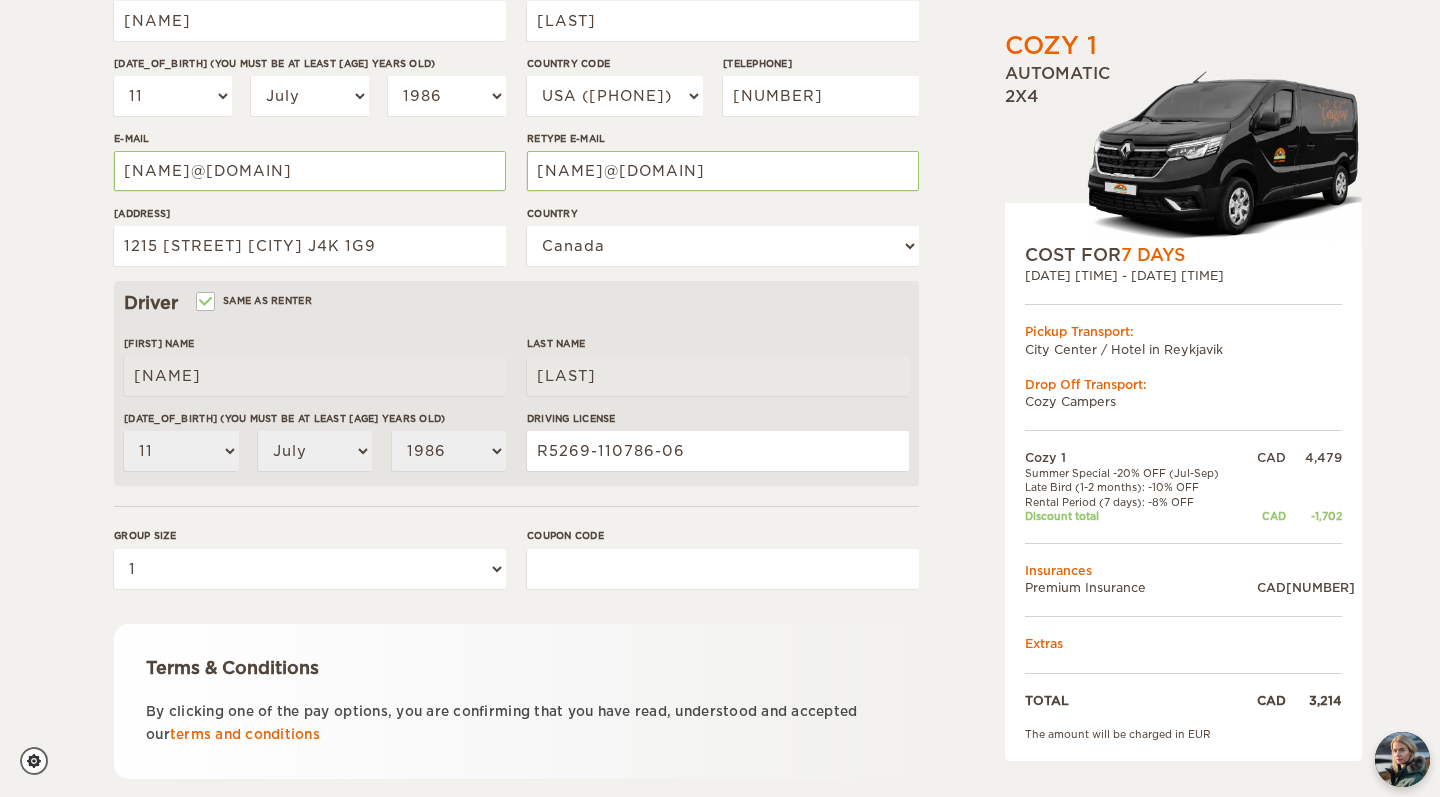 click on "Coupon code" at bounding box center [723, 569] 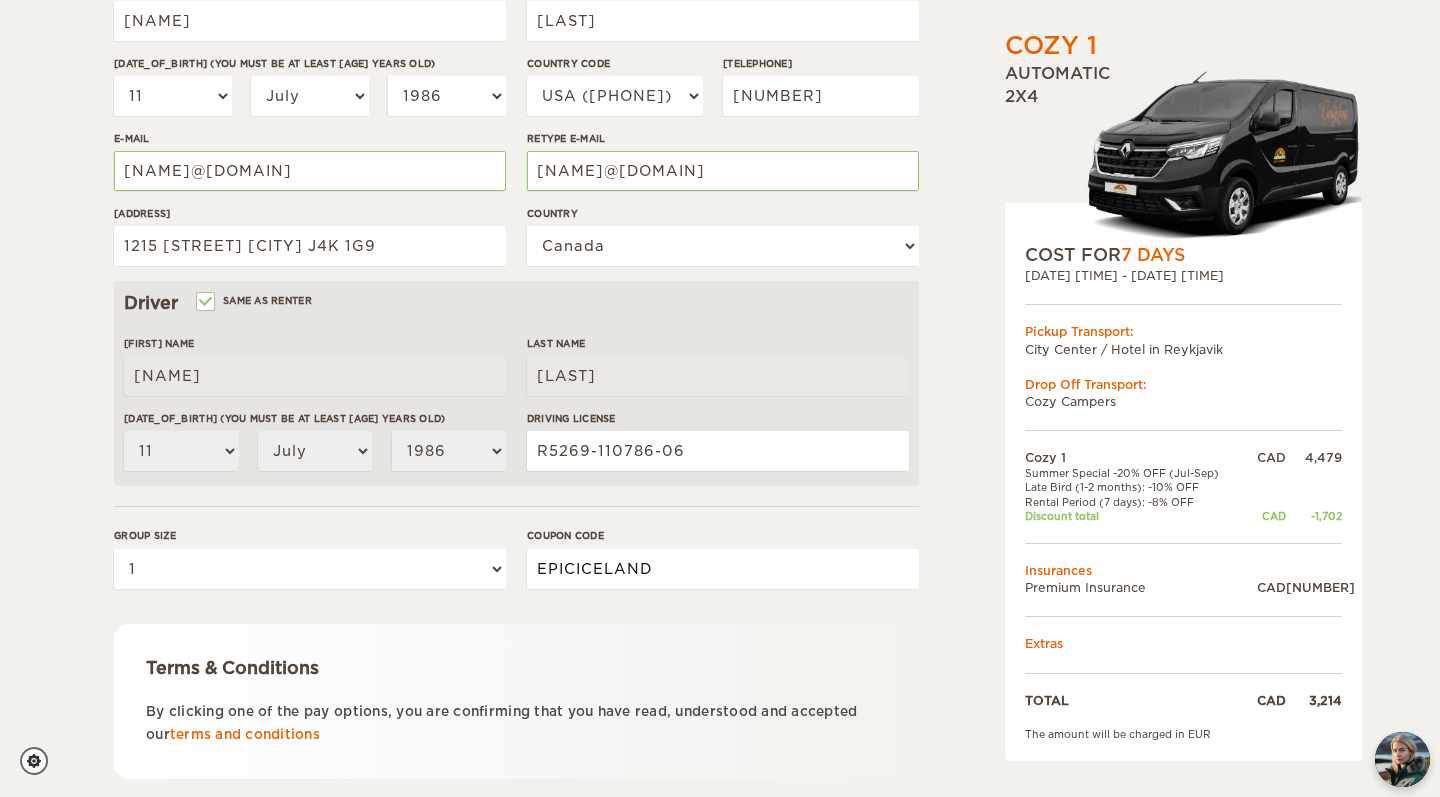 type on "EPICICELAND" 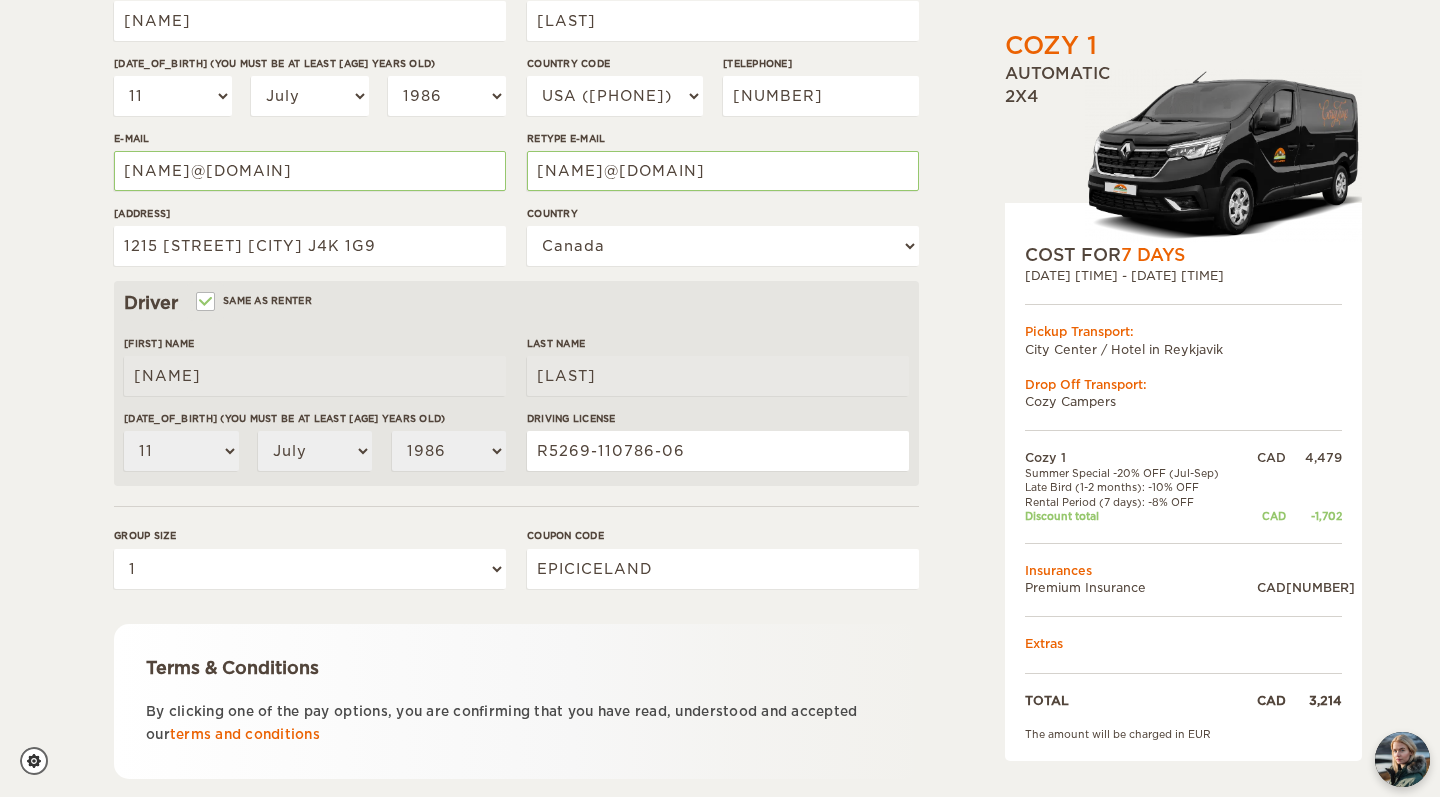 click on "Cozy 1
Expand
Collapse
Total
3,214
CAD
Automatic 2x4
COST FOR  7 Days
29. Aug [YEAR] 12:00 - 05. Sep [YEAR] 12:00
Pickup Transport:
City Center / Hotel in Reykjavik
Drop Off Transport:
Cozy Campers" at bounding box center (1132, 312) 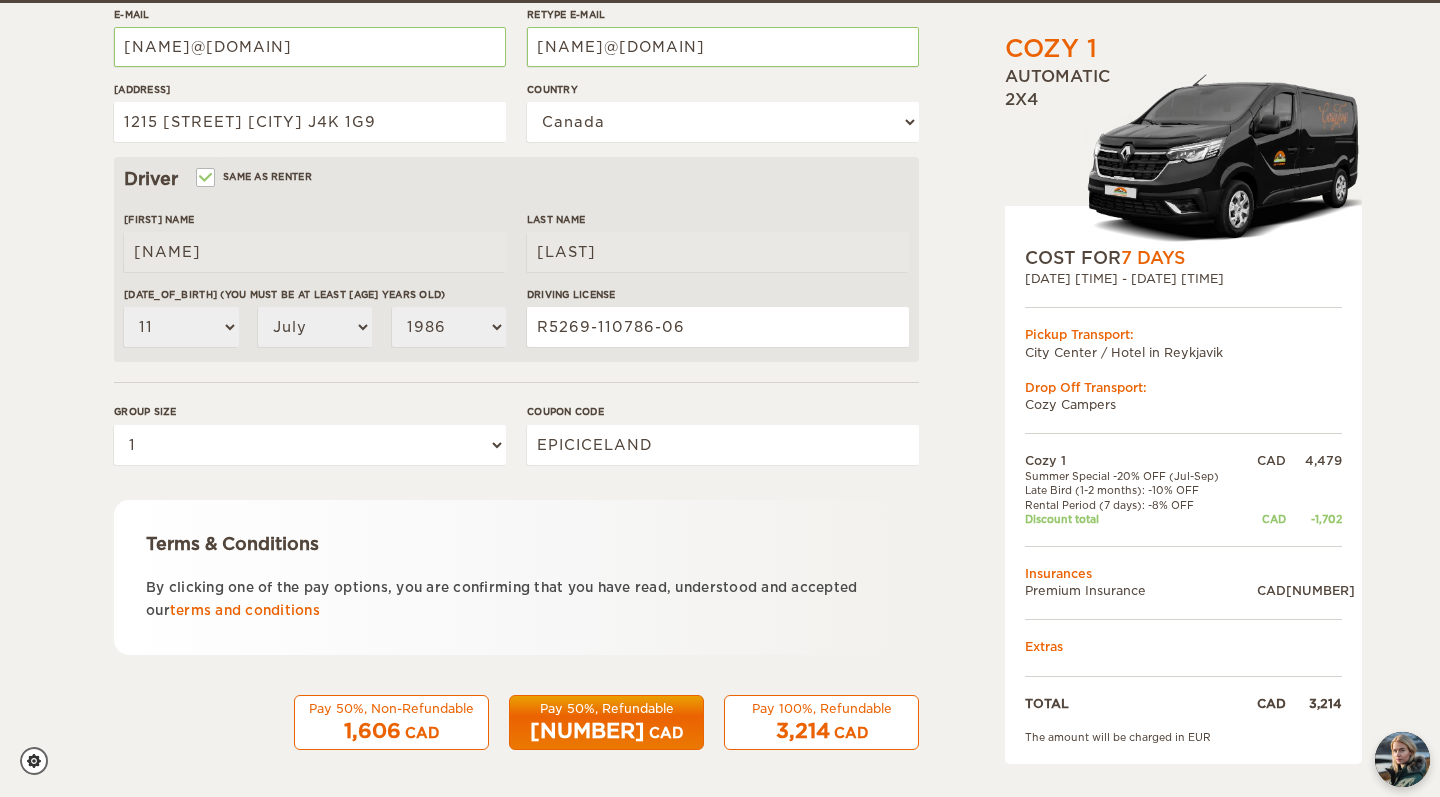 scroll, scrollTop: 499, scrollLeft: 0, axis: vertical 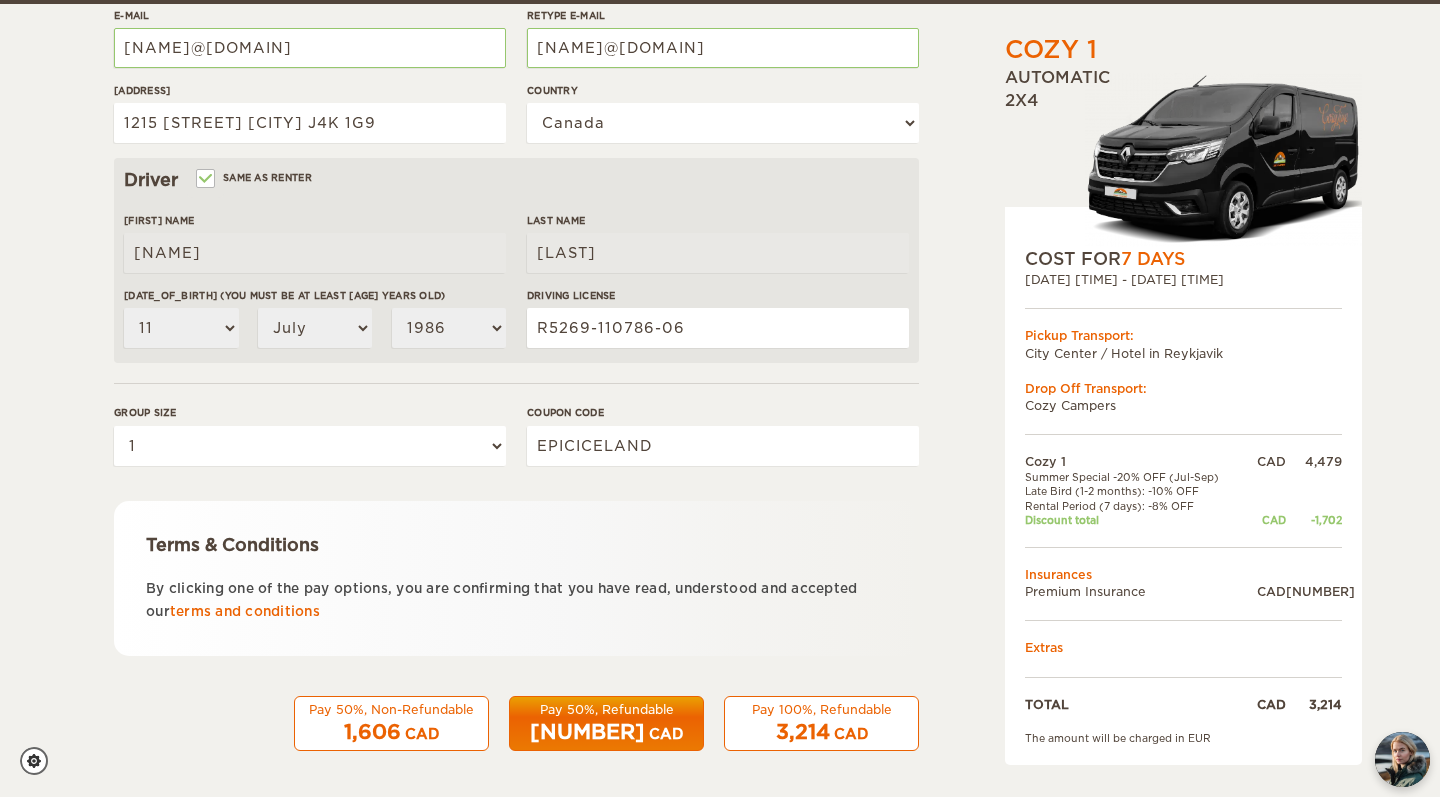 click on "CAD" at bounding box center [666, 734] 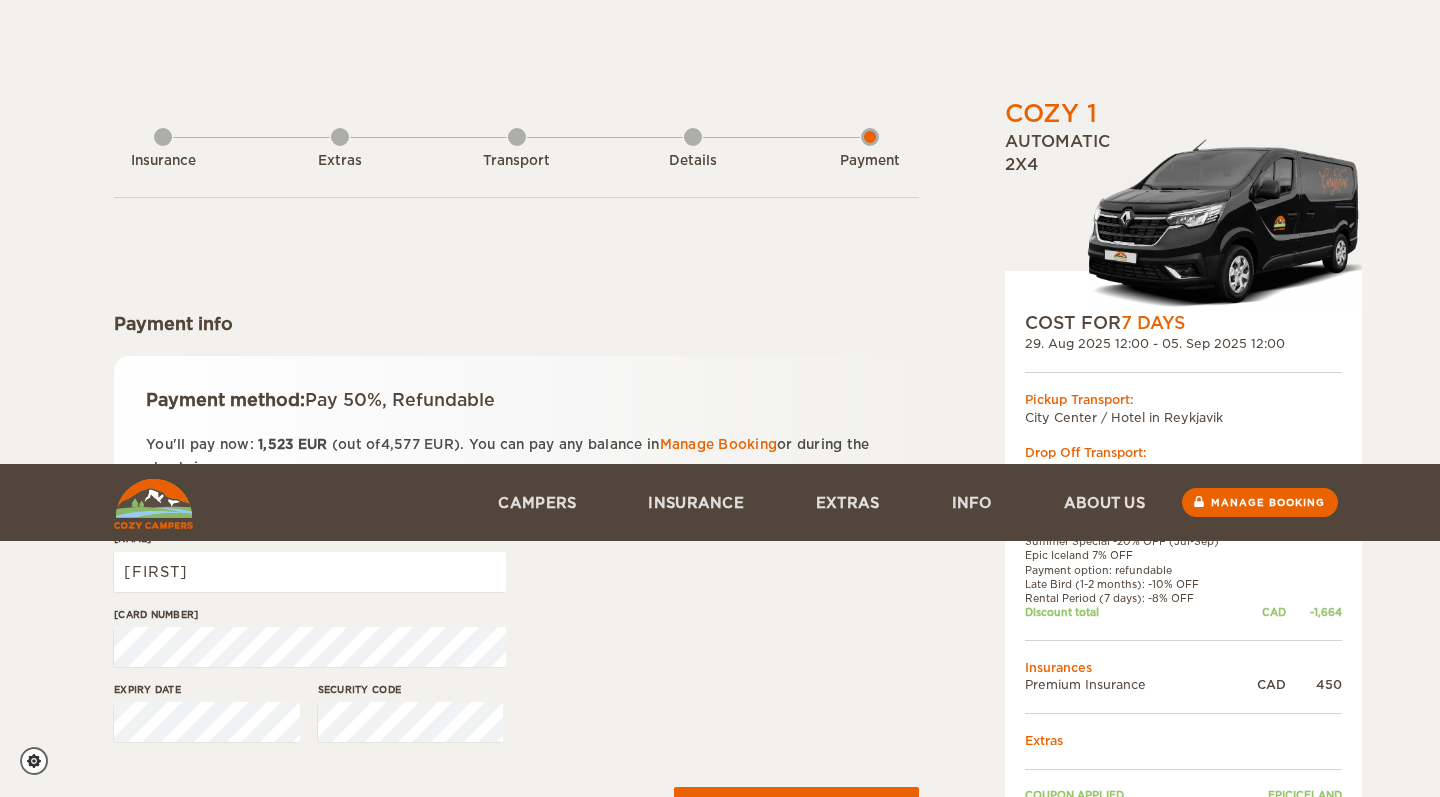 scroll, scrollTop: 497, scrollLeft: 0, axis: vertical 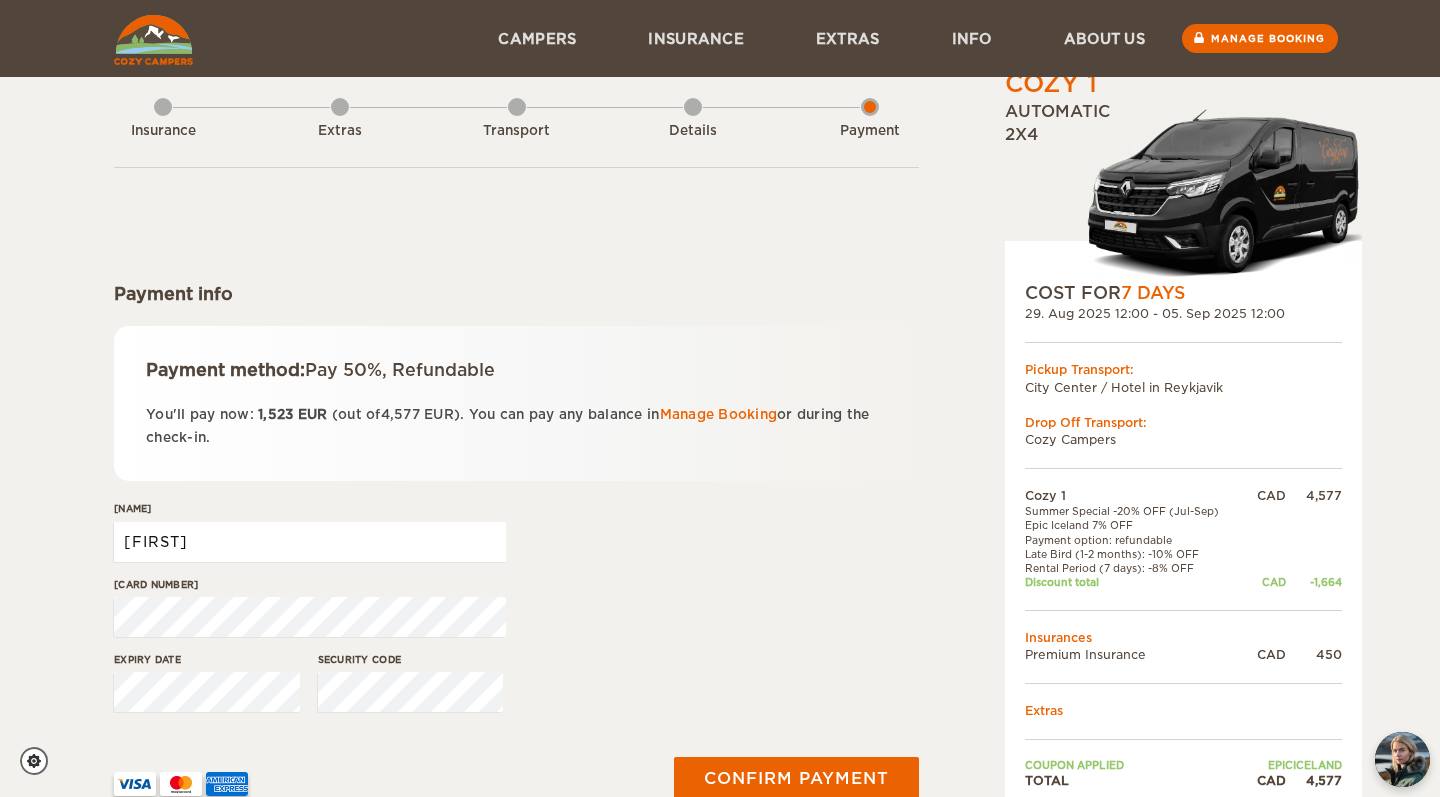 click on "Vicky" at bounding box center (310, 542) 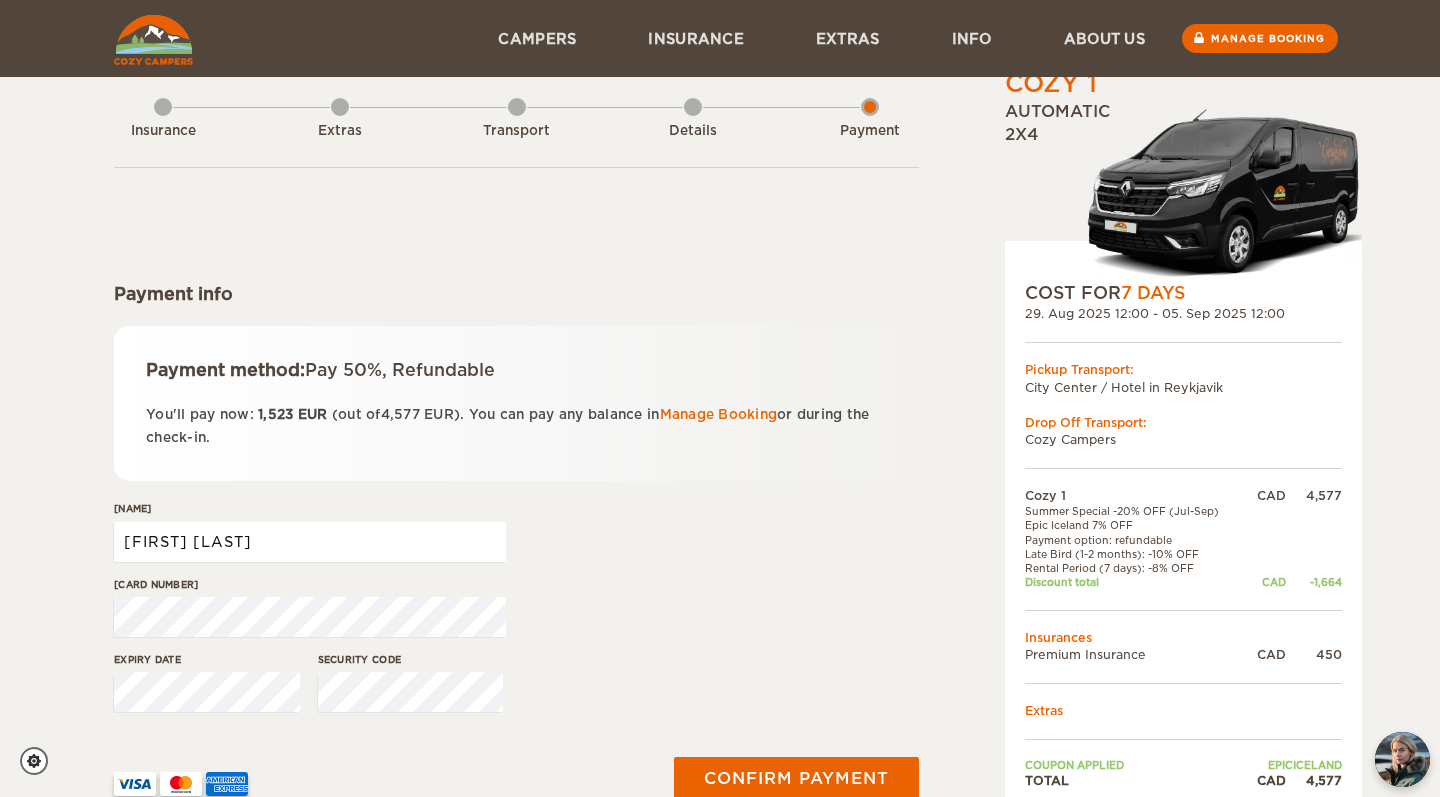 type on "Vicky Rancourt" 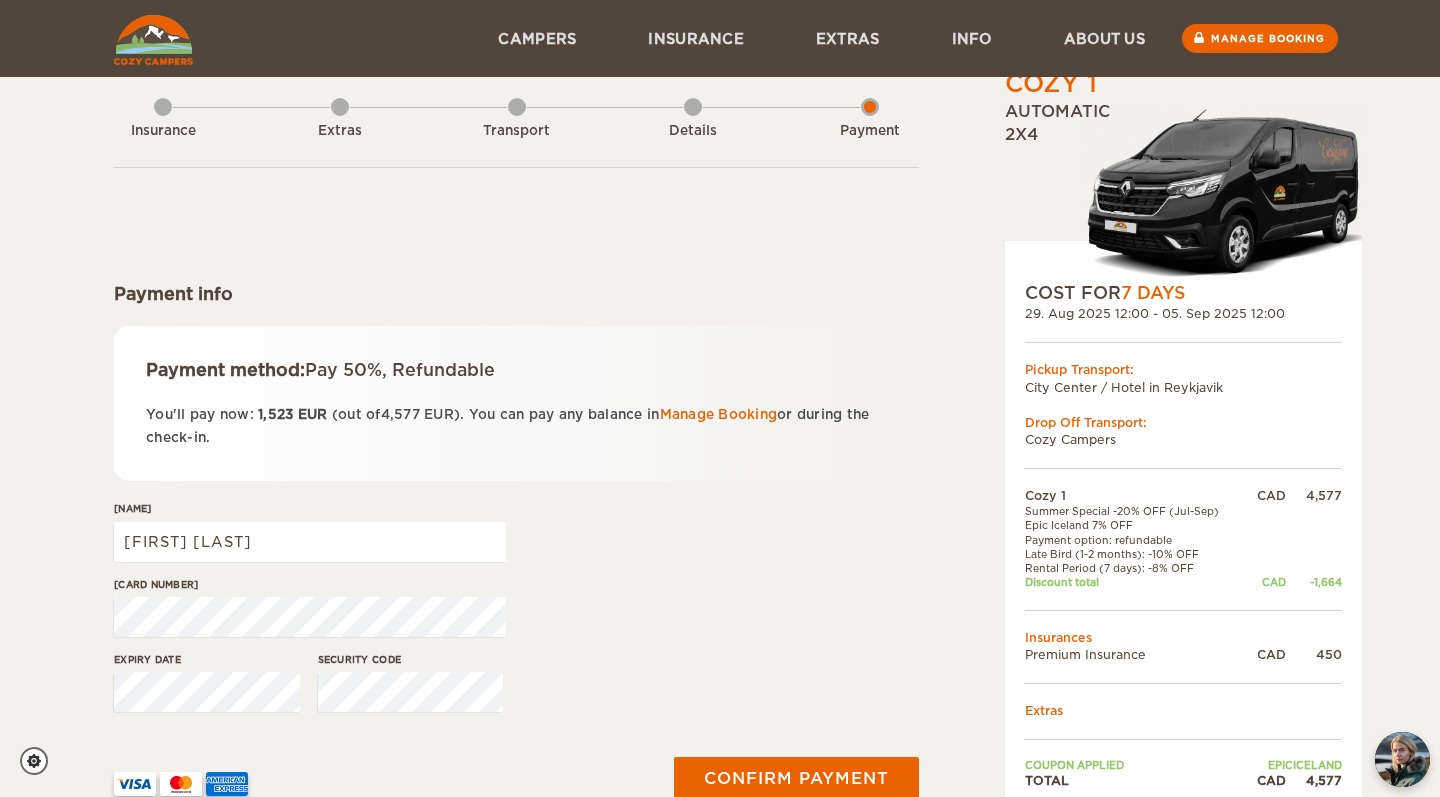 click on "Name
Vicky Rancourt" at bounding box center (310, 538) 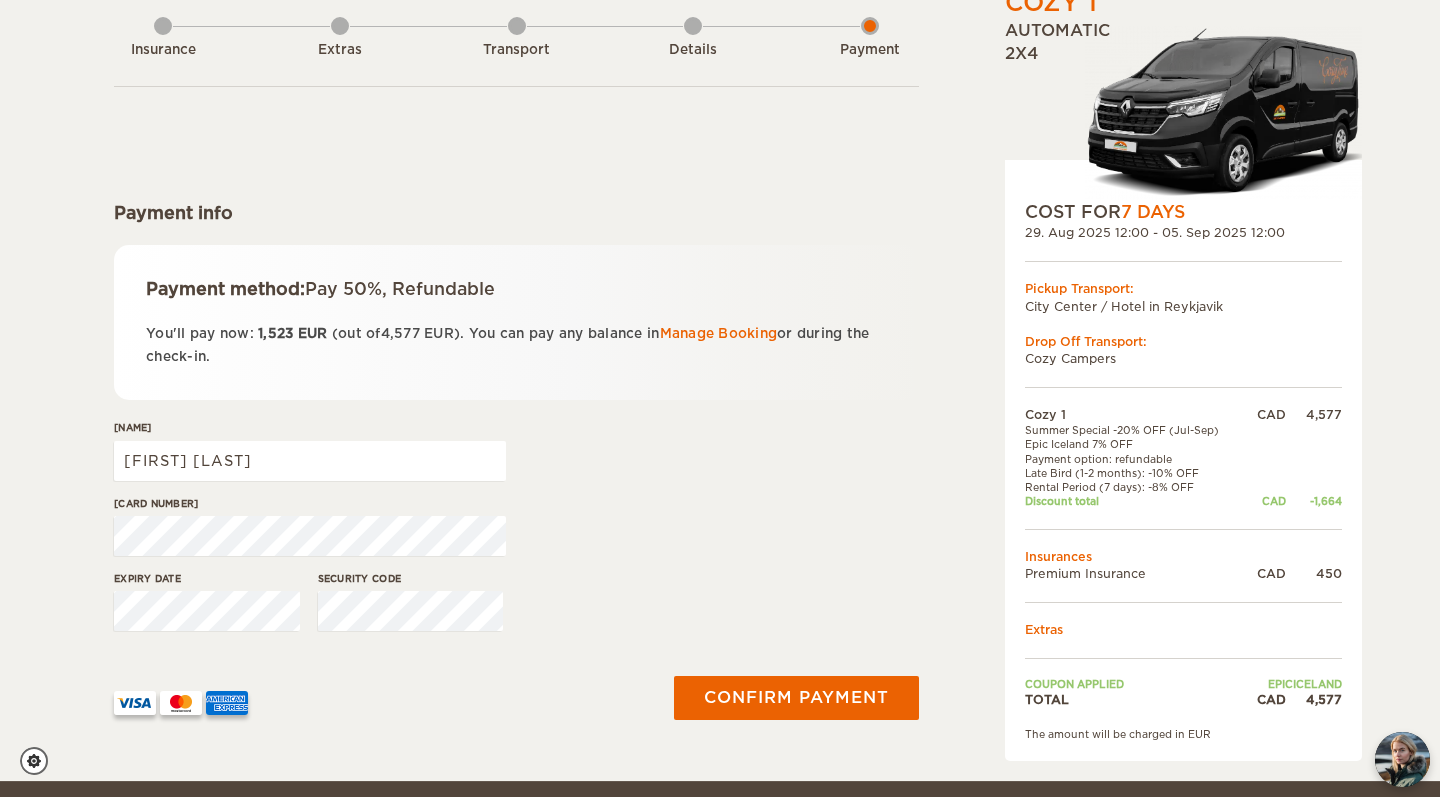 scroll, scrollTop: 124, scrollLeft: 0, axis: vertical 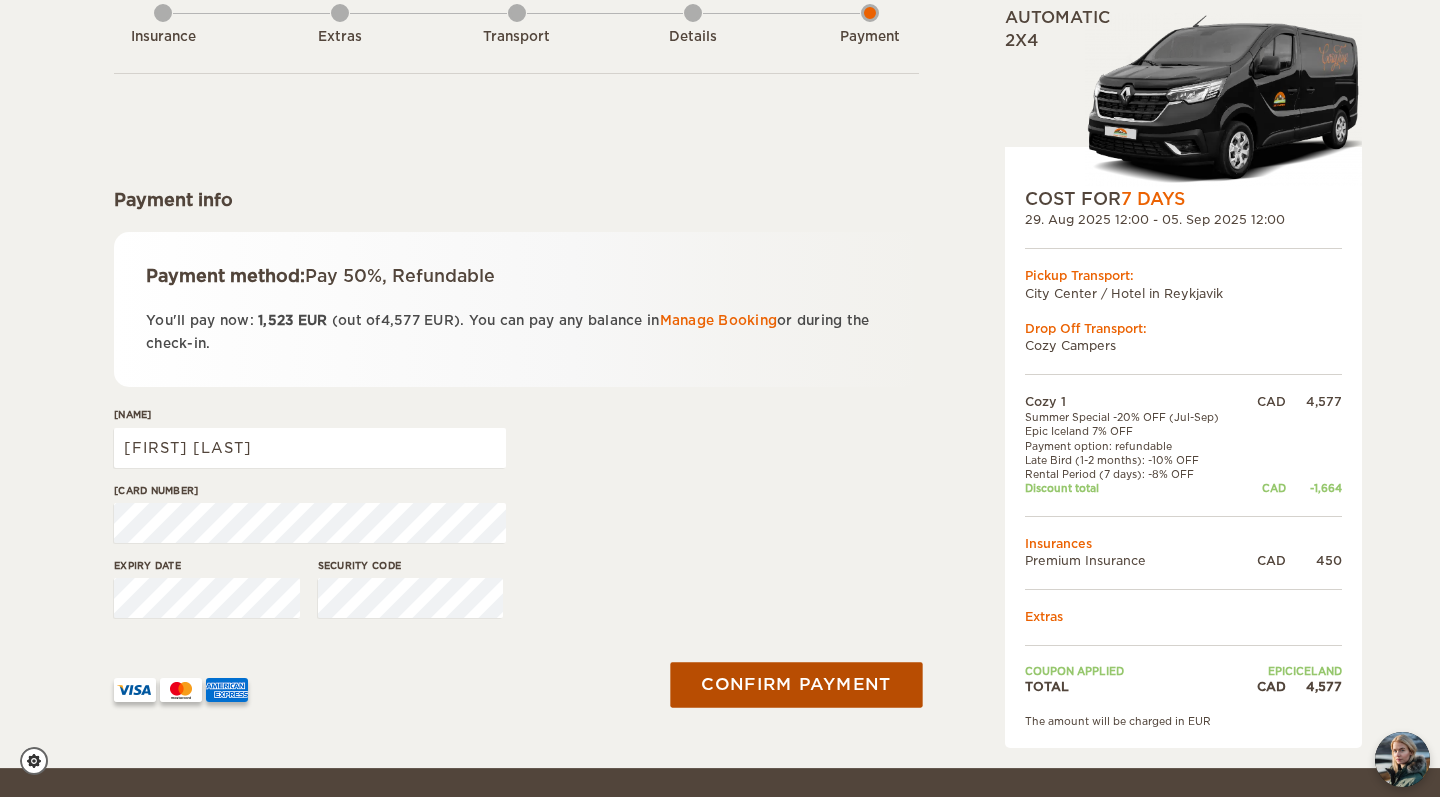 click on "Confirm payment" at bounding box center (796, 685) 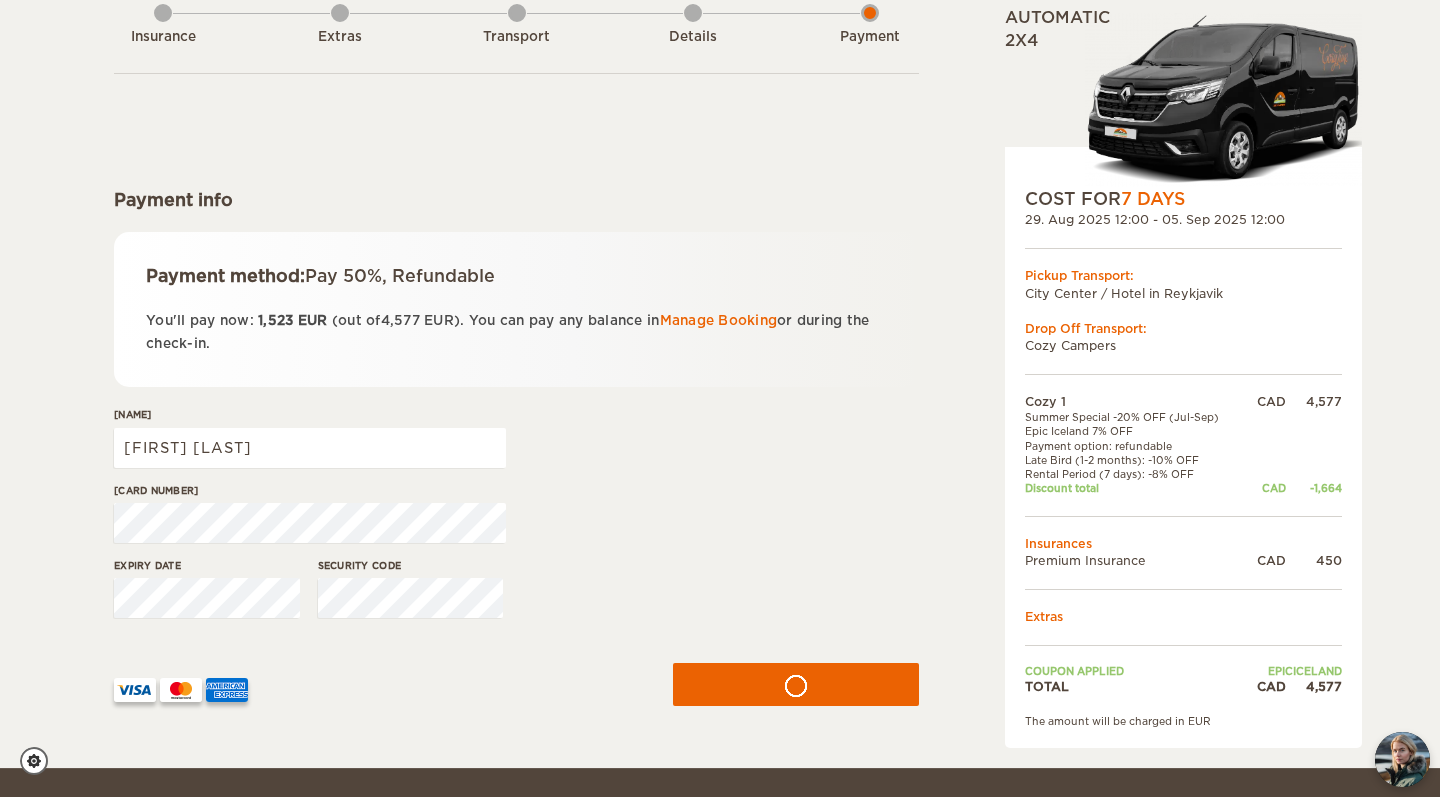 click at bounding box center (378, 682) 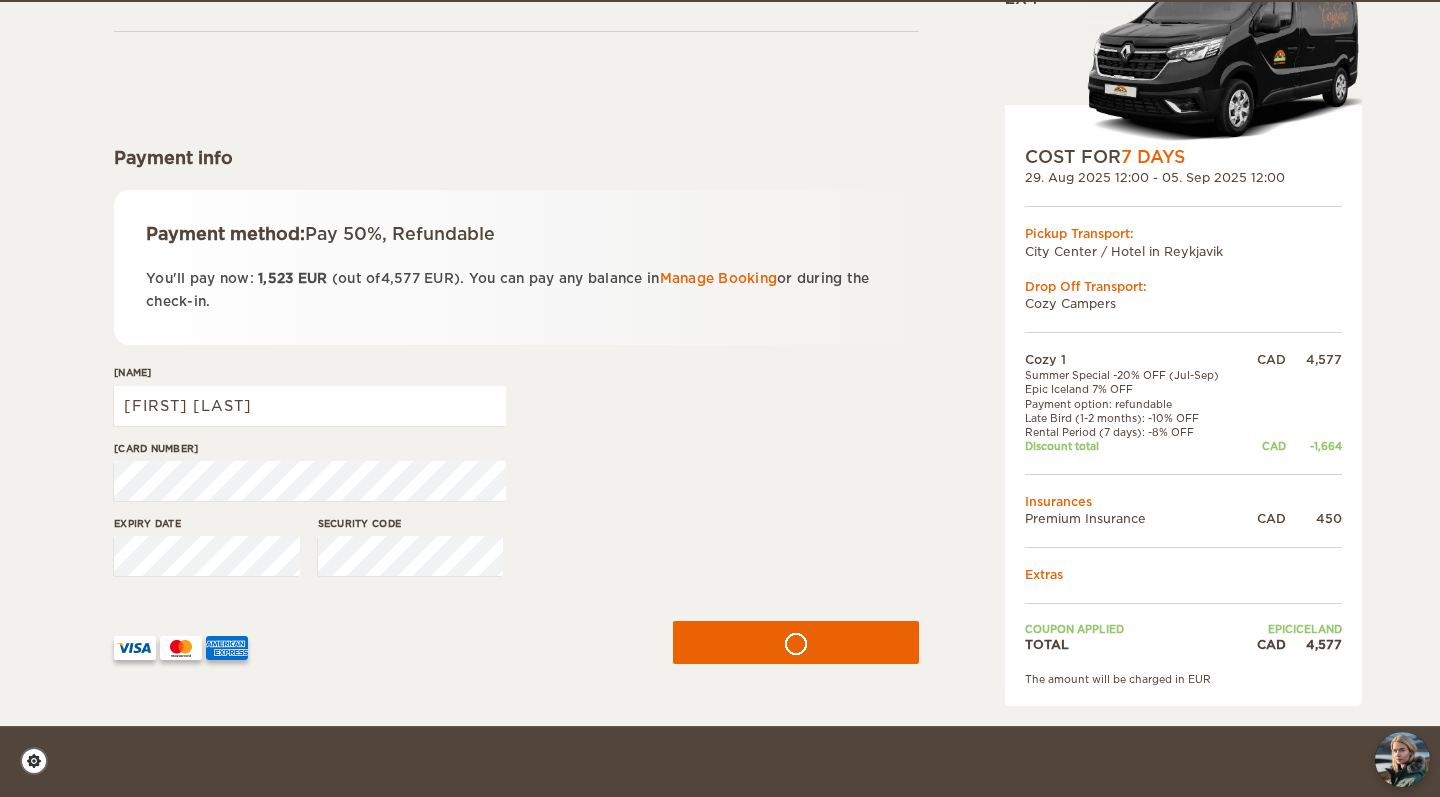 scroll, scrollTop: 168, scrollLeft: 0, axis: vertical 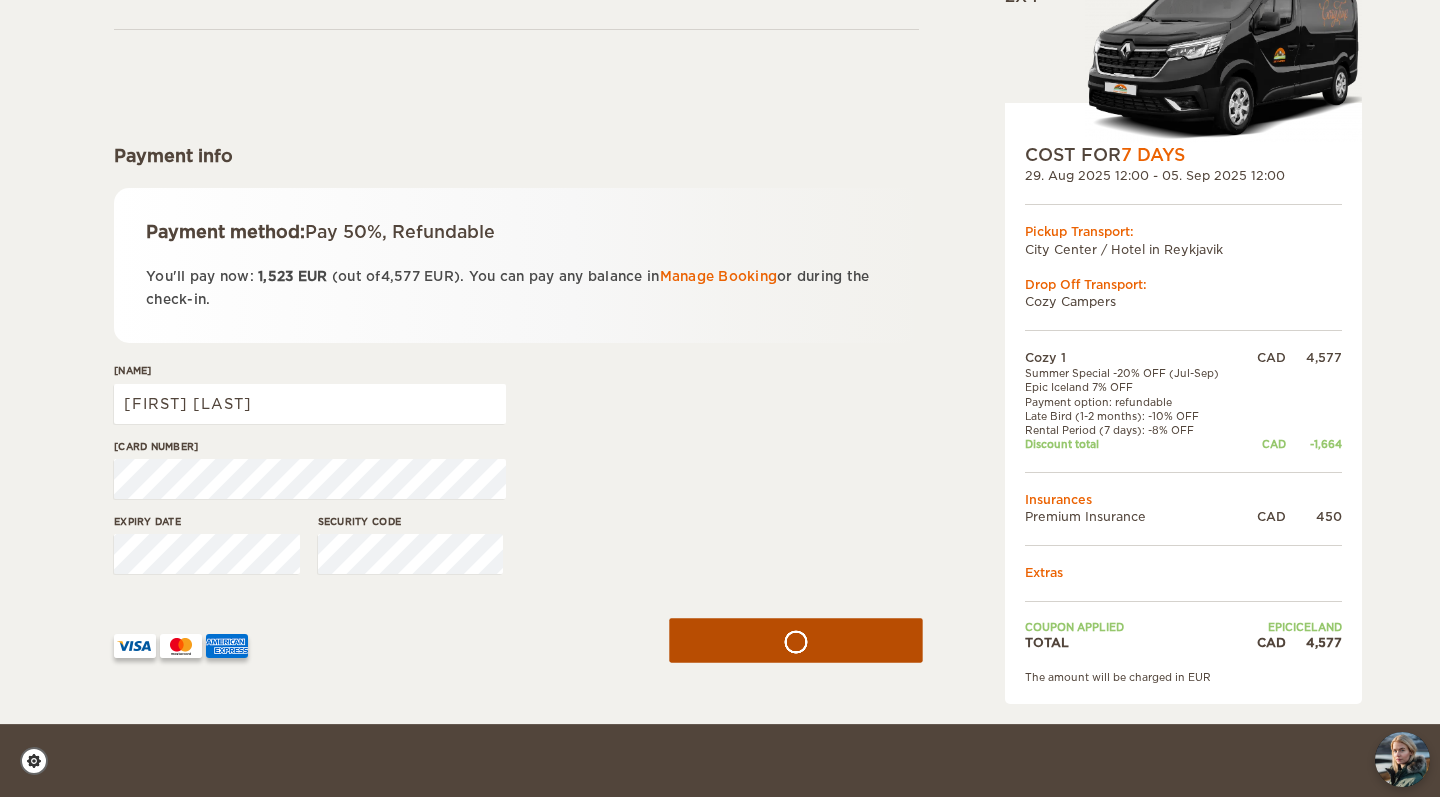 click at bounding box center (796, 641) 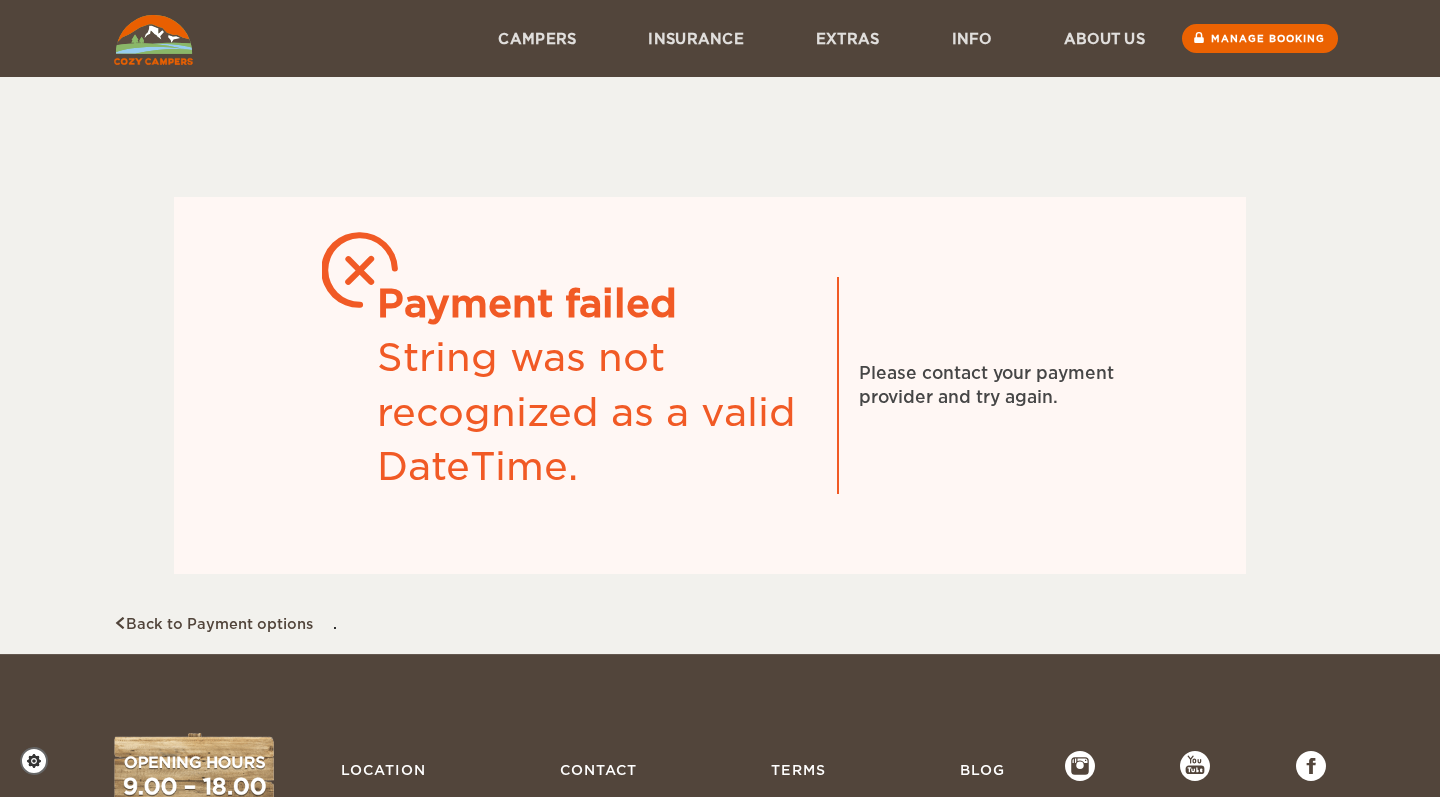 scroll, scrollTop: 0, scrollLeft: 0, axis: both 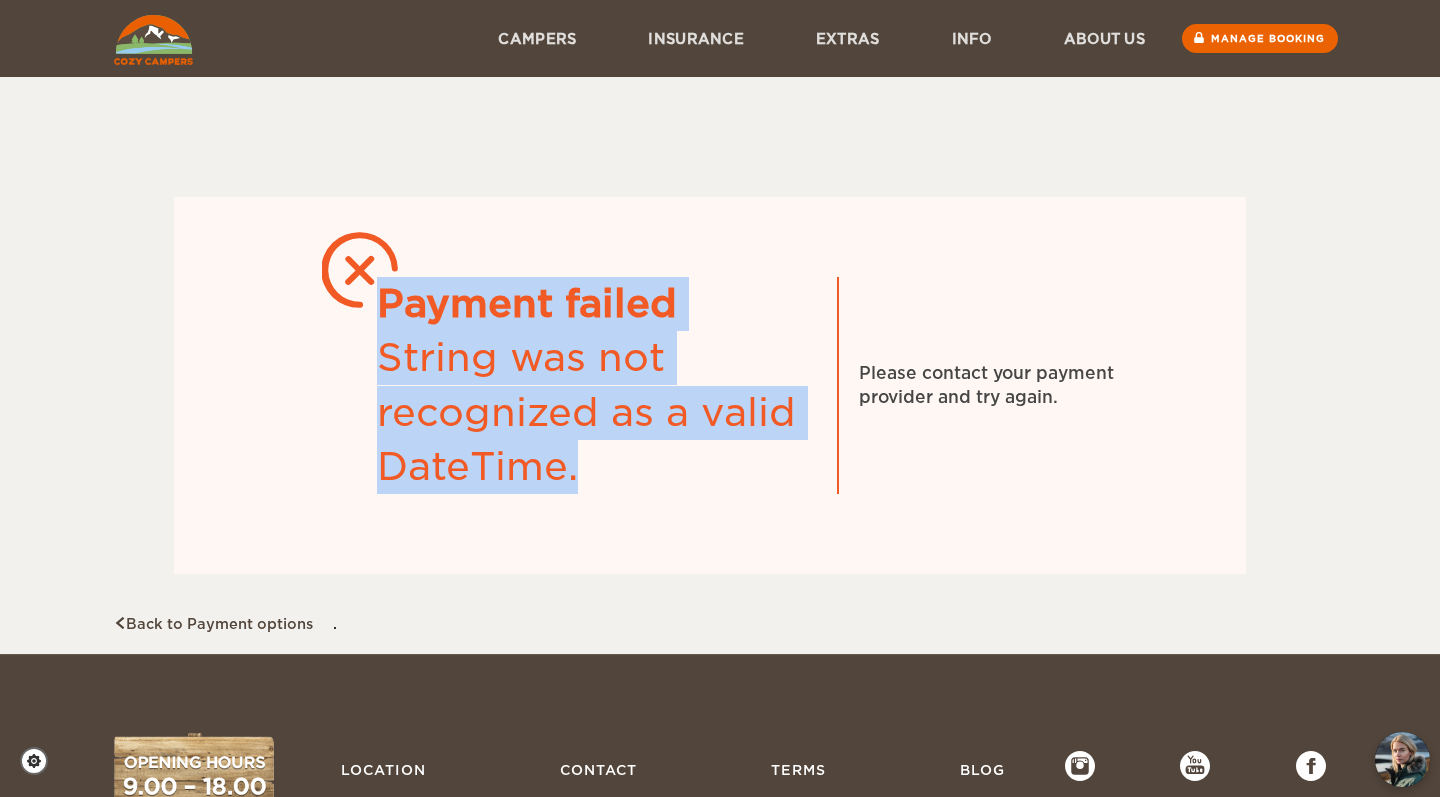 drag, startPoint x: 599, startPoint y: 475, endPoint x: 378, endPoint y: 311, distance: 275.20355 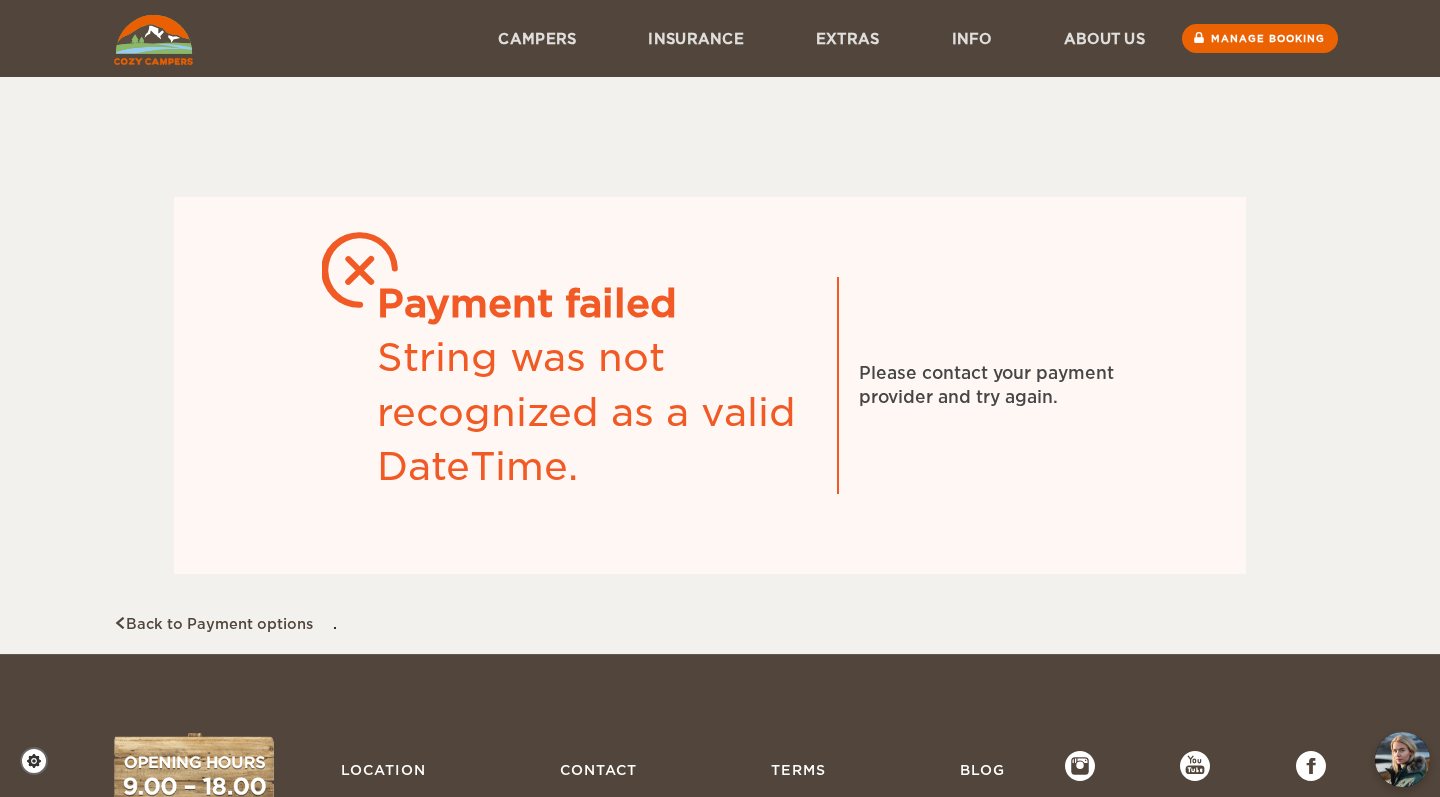 click on "Payment failed
String was not recognized as a valid DateTime.
Please contact your payment provider and try again." at bounding box center (710, 385) 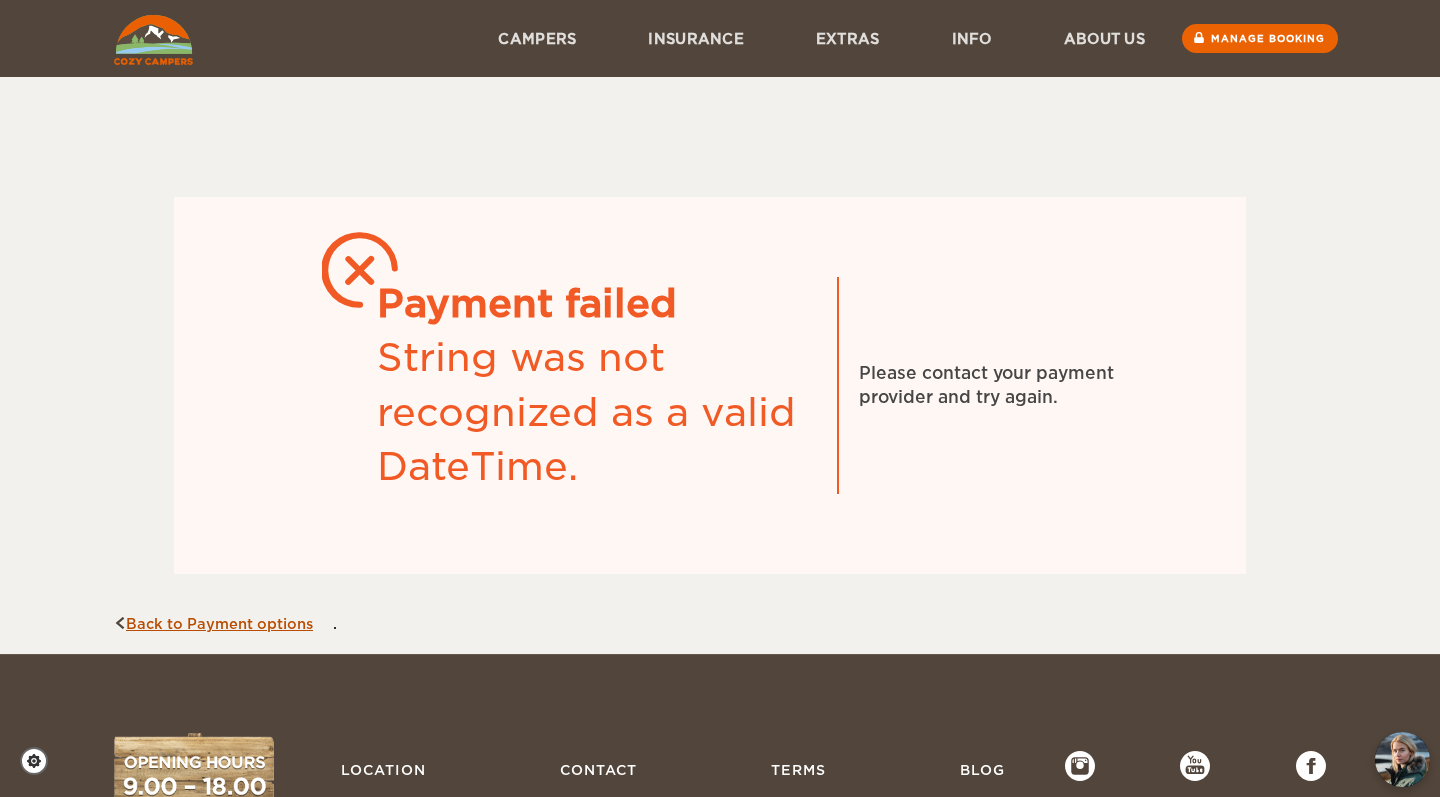 click on "Back to Payment options" at bounding box center [213, 624] 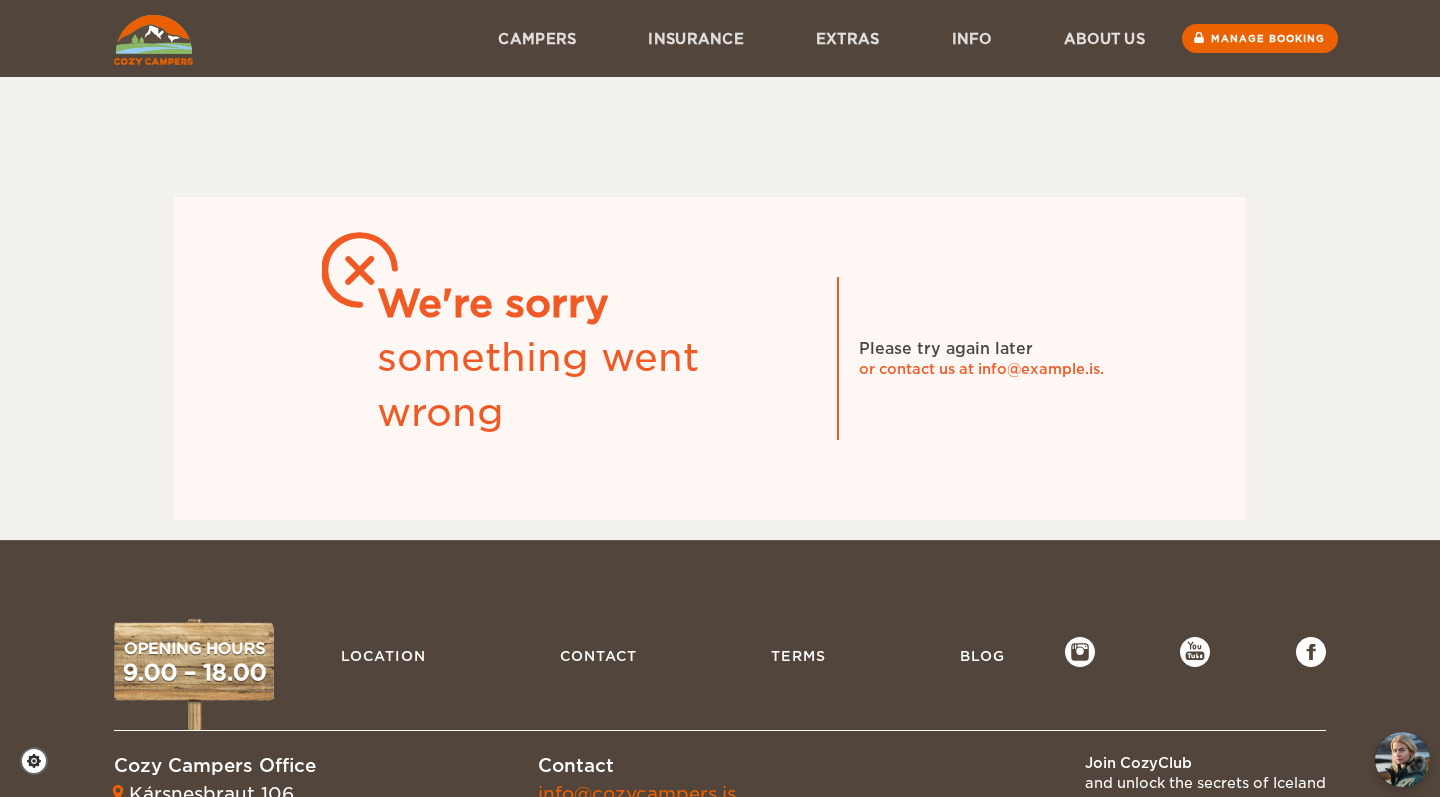 scroll, scrollTop: 0, scrollLeft: 0, axis: both 